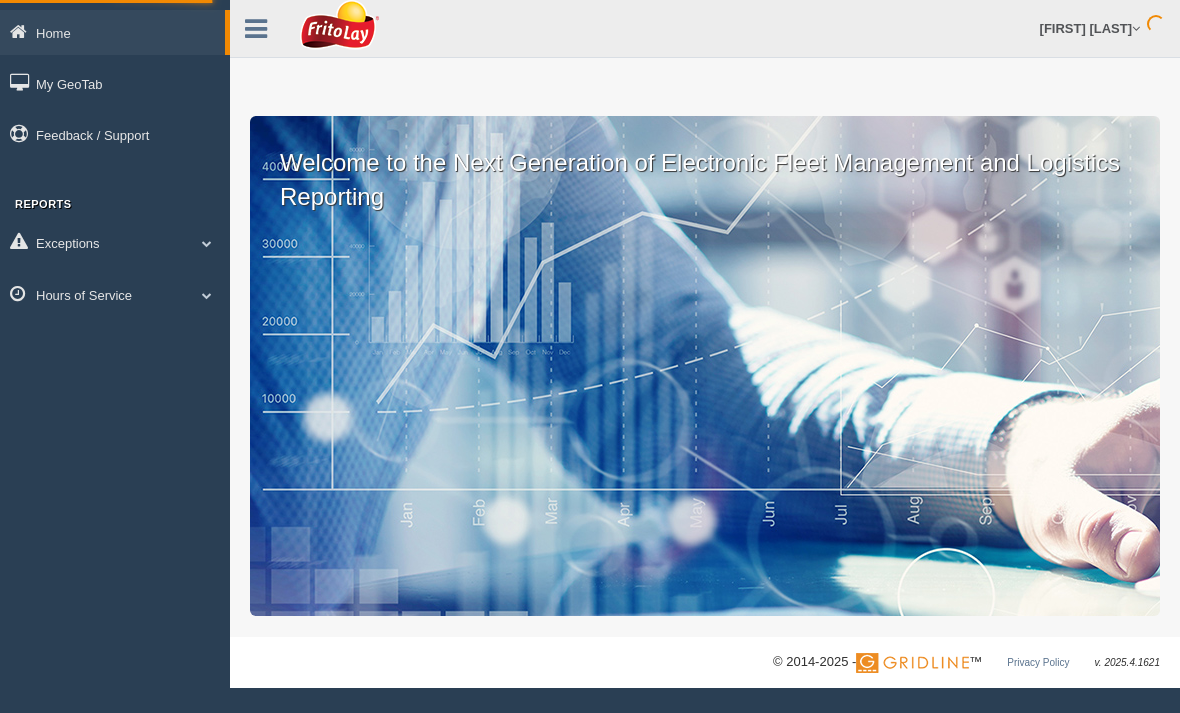 scroll, scrollTop: 0, scrollLeft: 0, axis: both 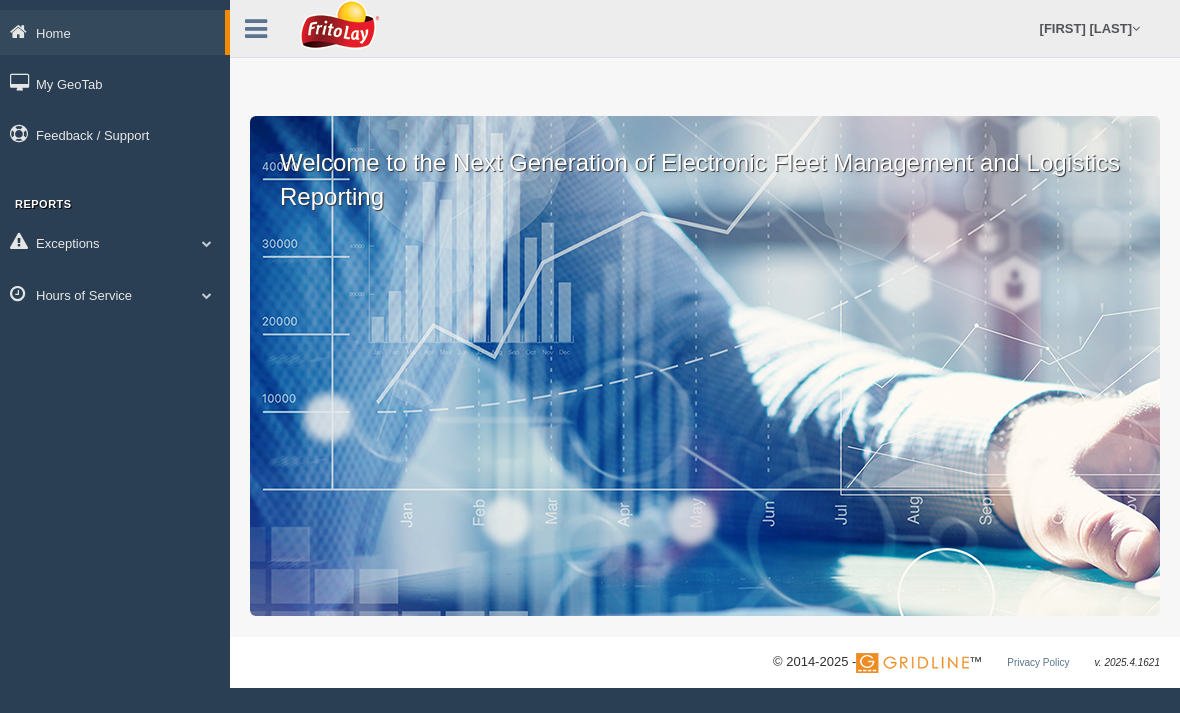 click on "Hours of Service" at bounding box center (112, 32) 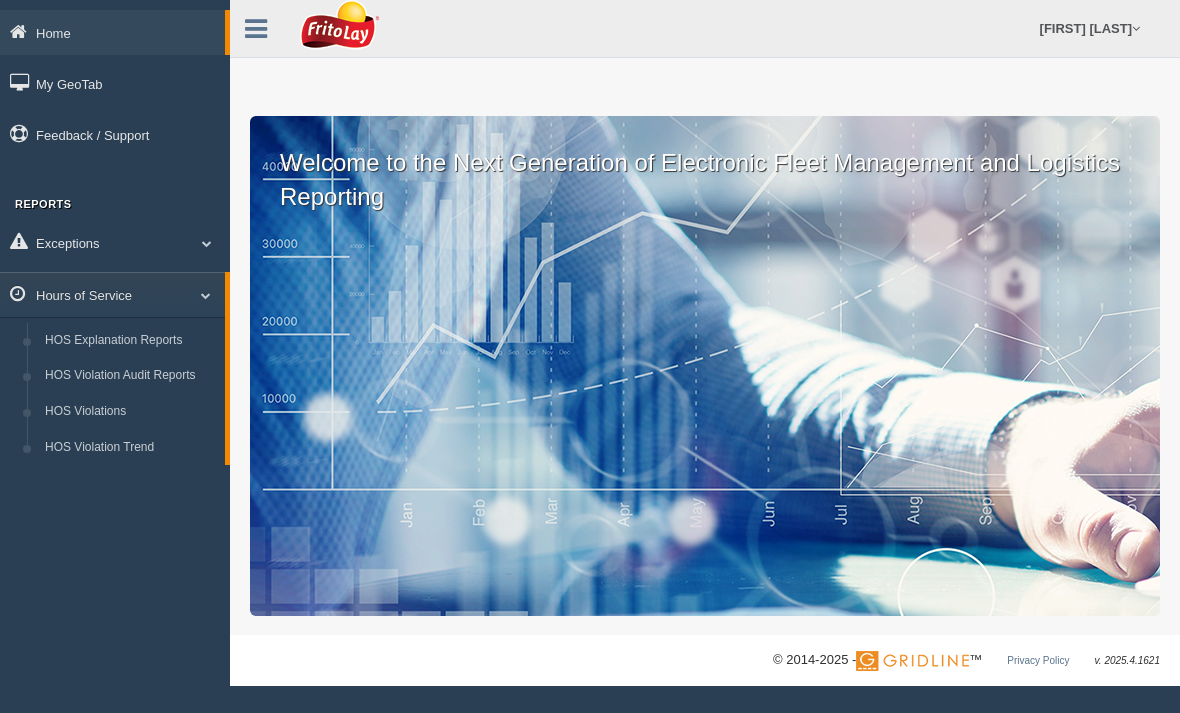 click on "HOS Explanation Reports" at bounding box center [130, 341] 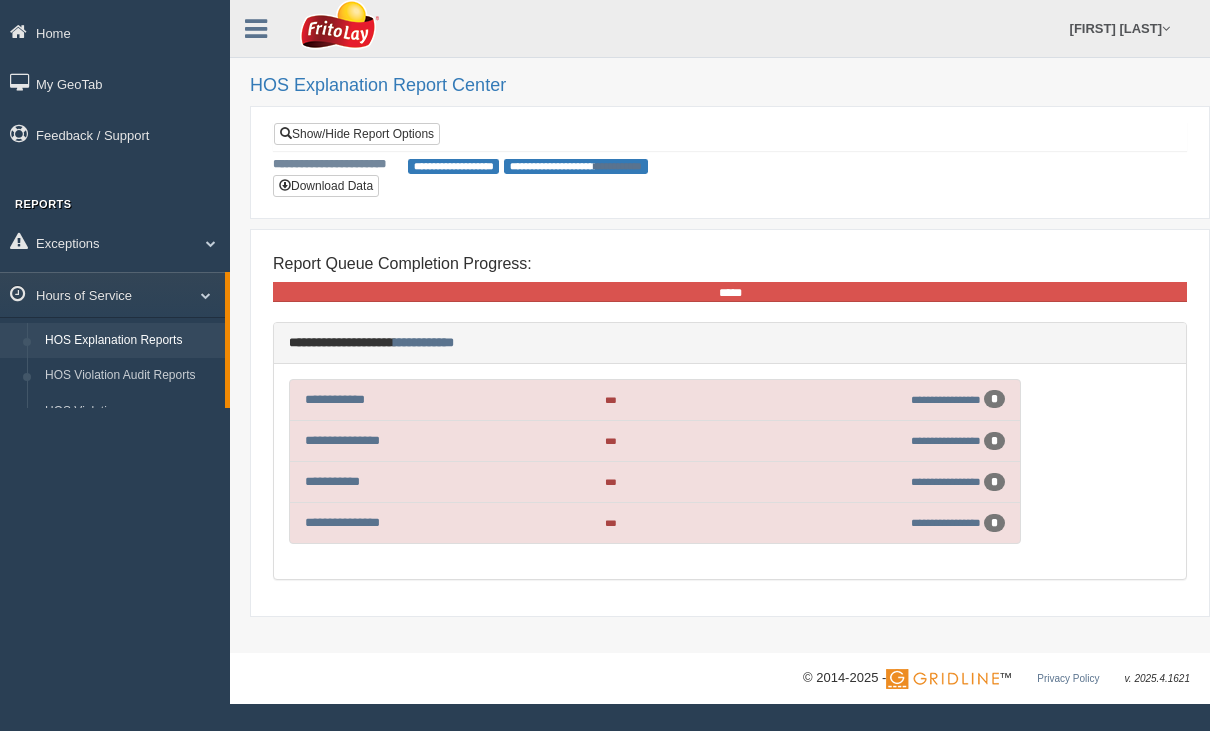scroll, scrollTop: 0, scrollLeft: 0, axis: both 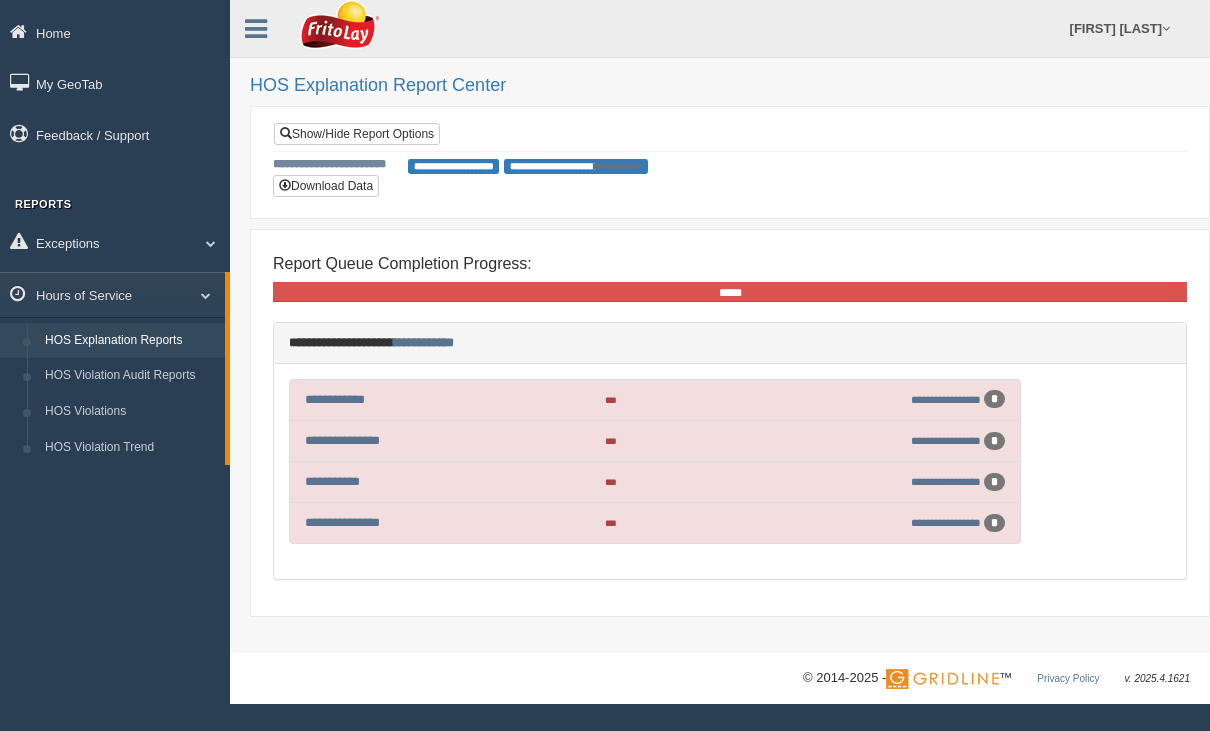 click on "**********" at bounding box center [335, 399] 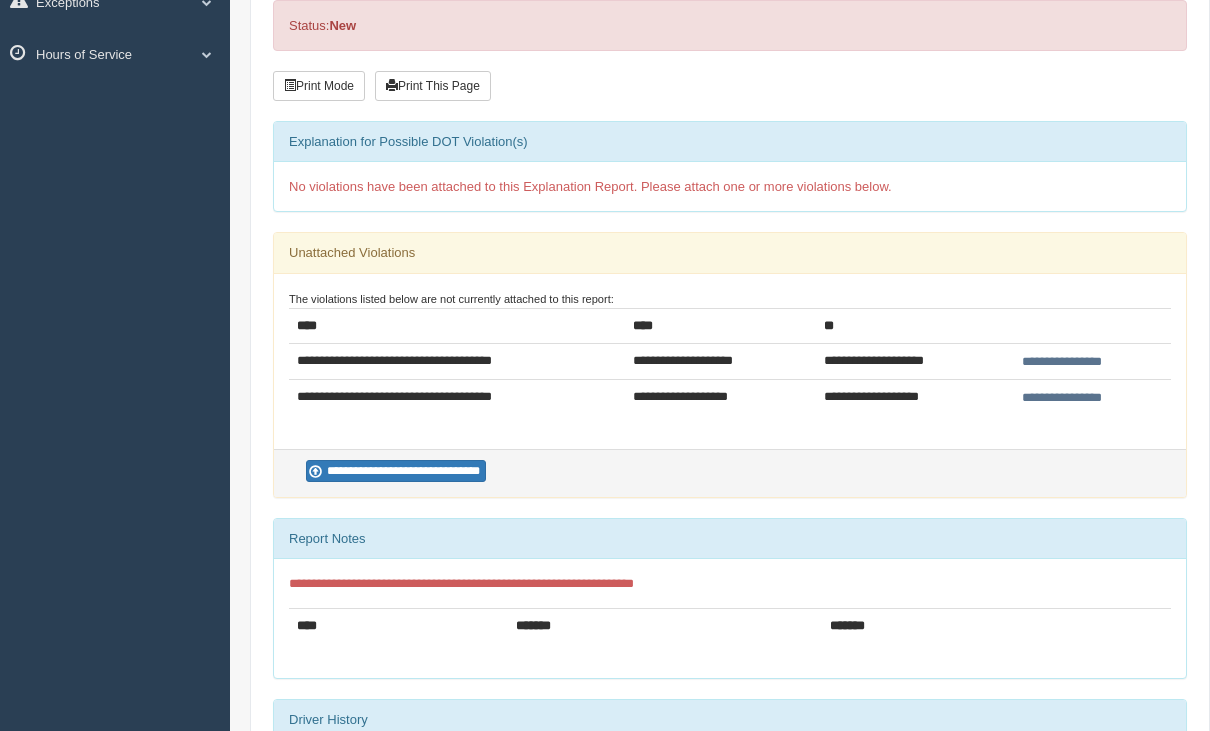 click on "**********" at bounding box center [396, 471] 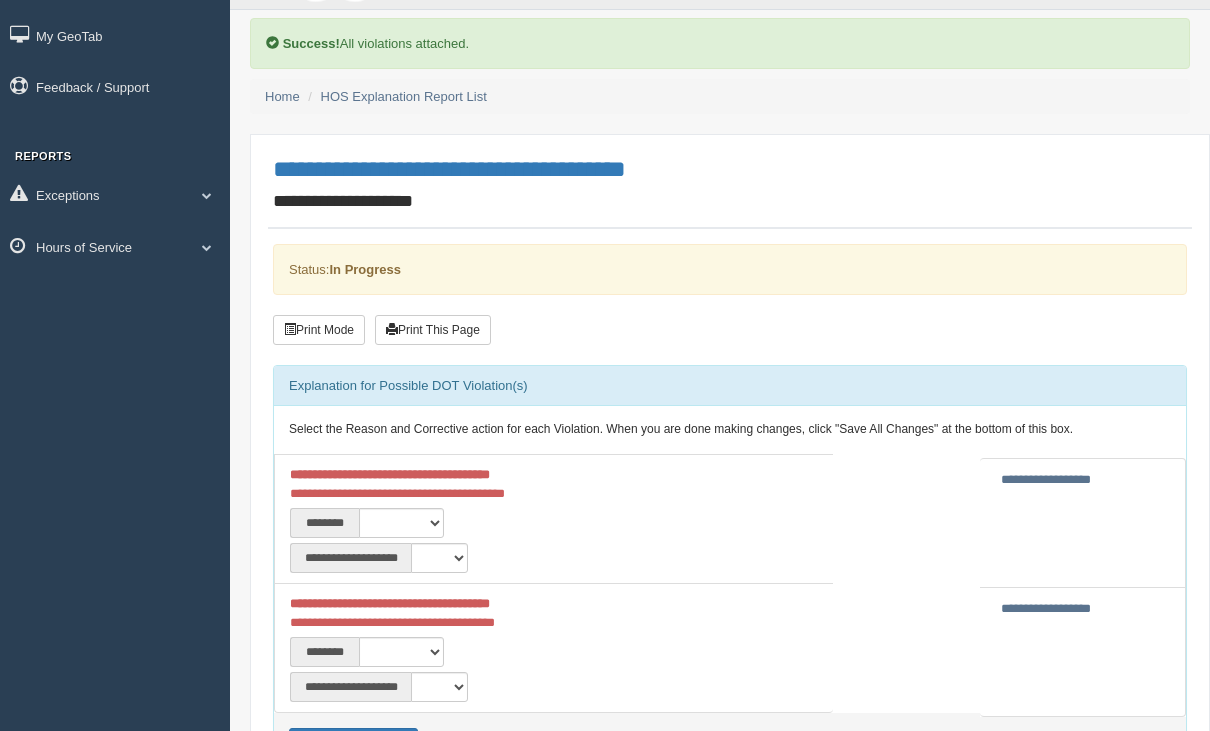 scroll, scrollTop: 49, scrollLeft: 0, axis: vertical 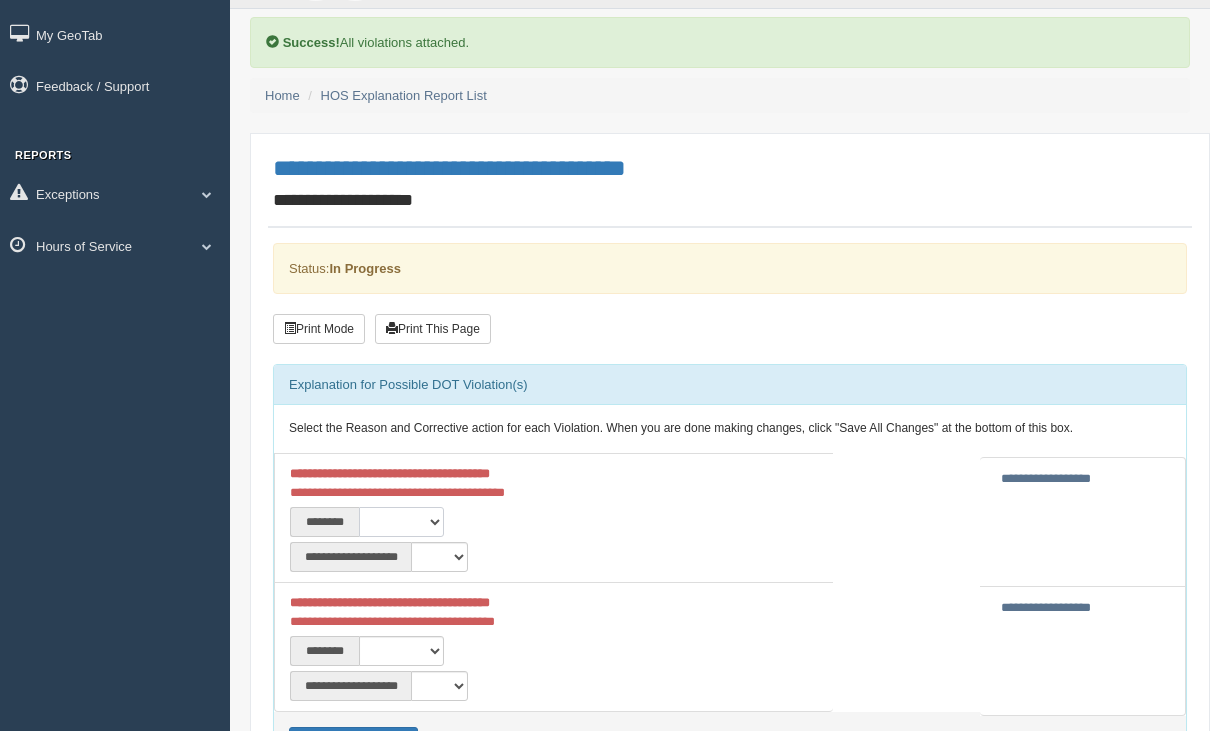 click on "**********" at bounding box center (401, 522) 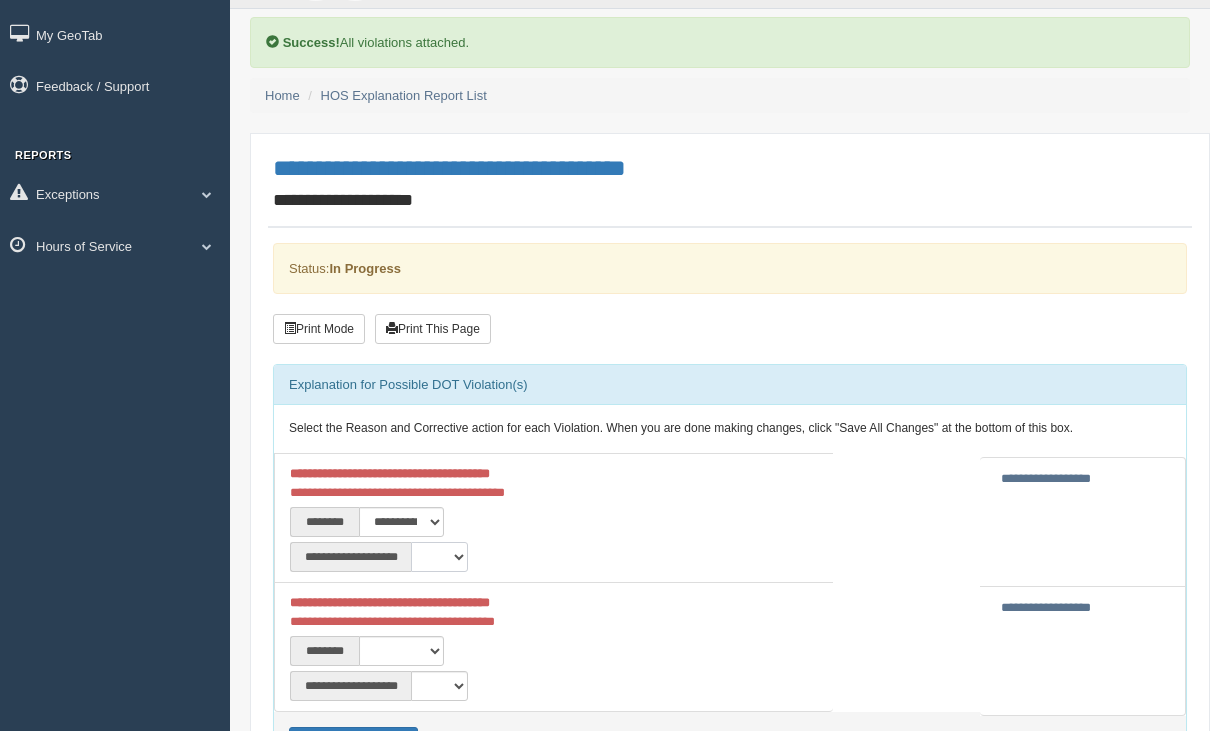 click on "**********" at bounding box center (439, 557) 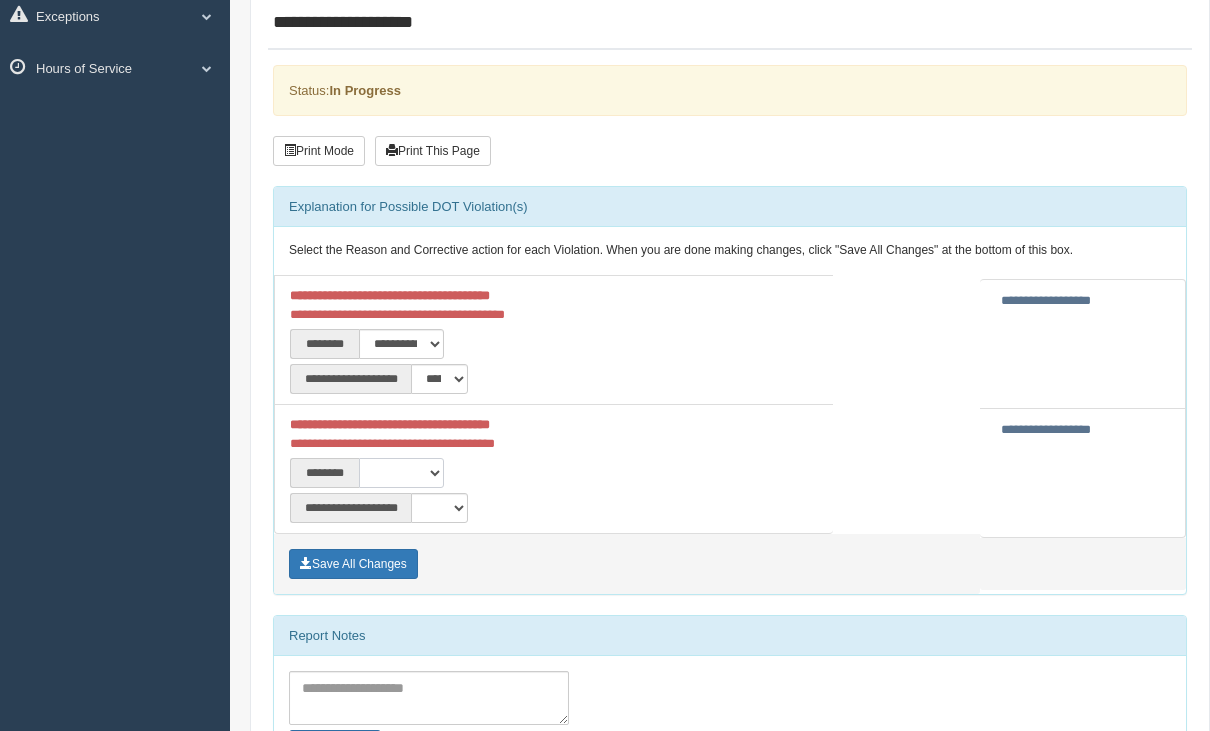 click on "**********" at bounding box center (401, 473) 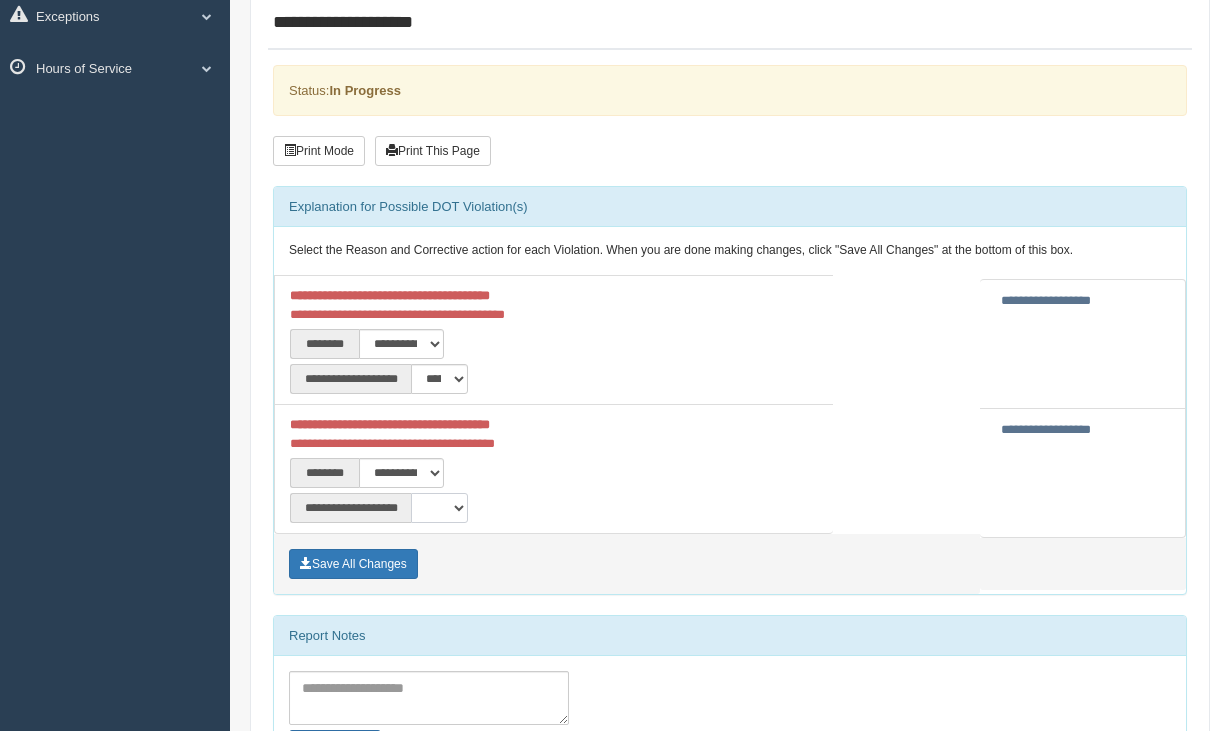click on "**********" at bounding box center (439, 508) 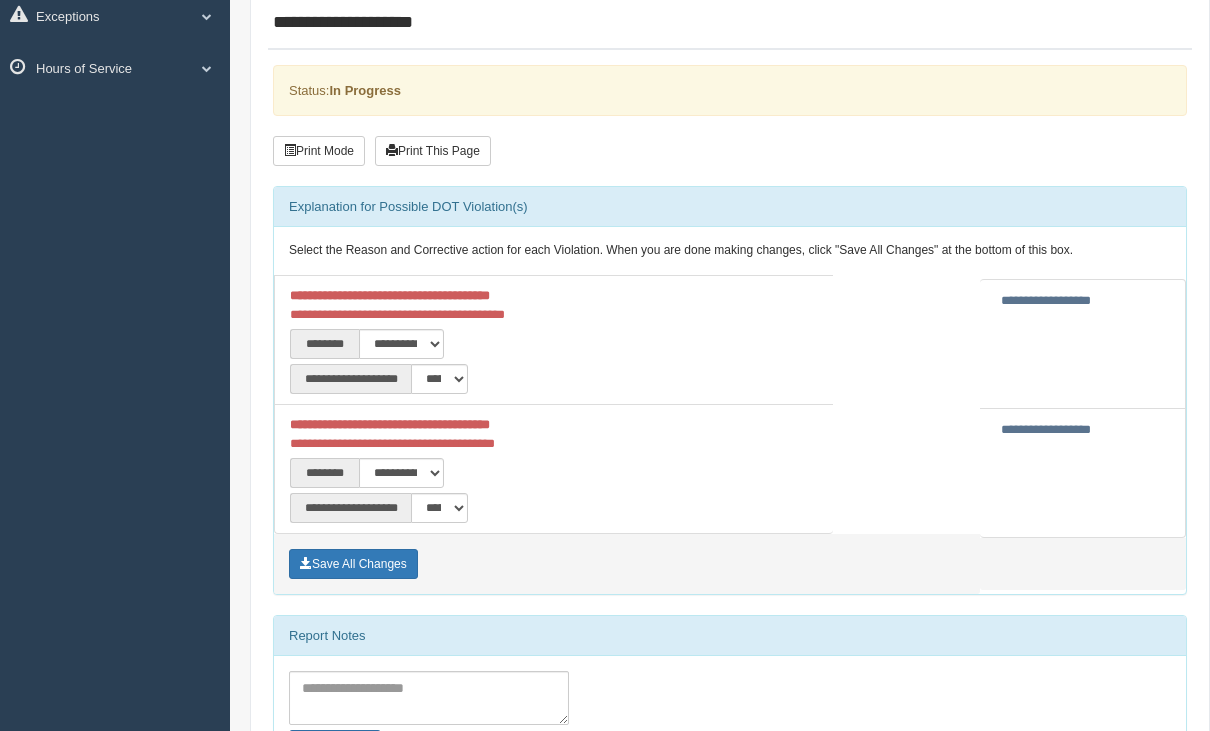 click on "Save All Changes" at bounding box center [353, 564] 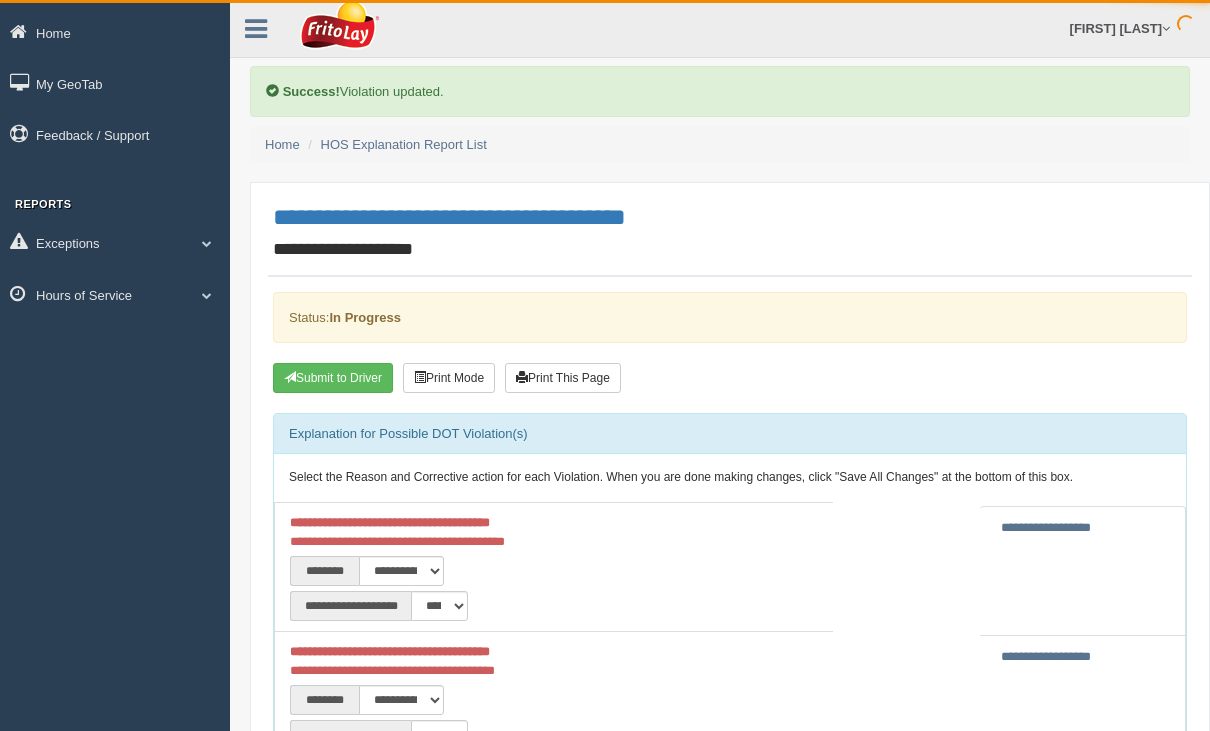 scroll, scrollTop: 3, scrollLeft: 0, axis: vertical 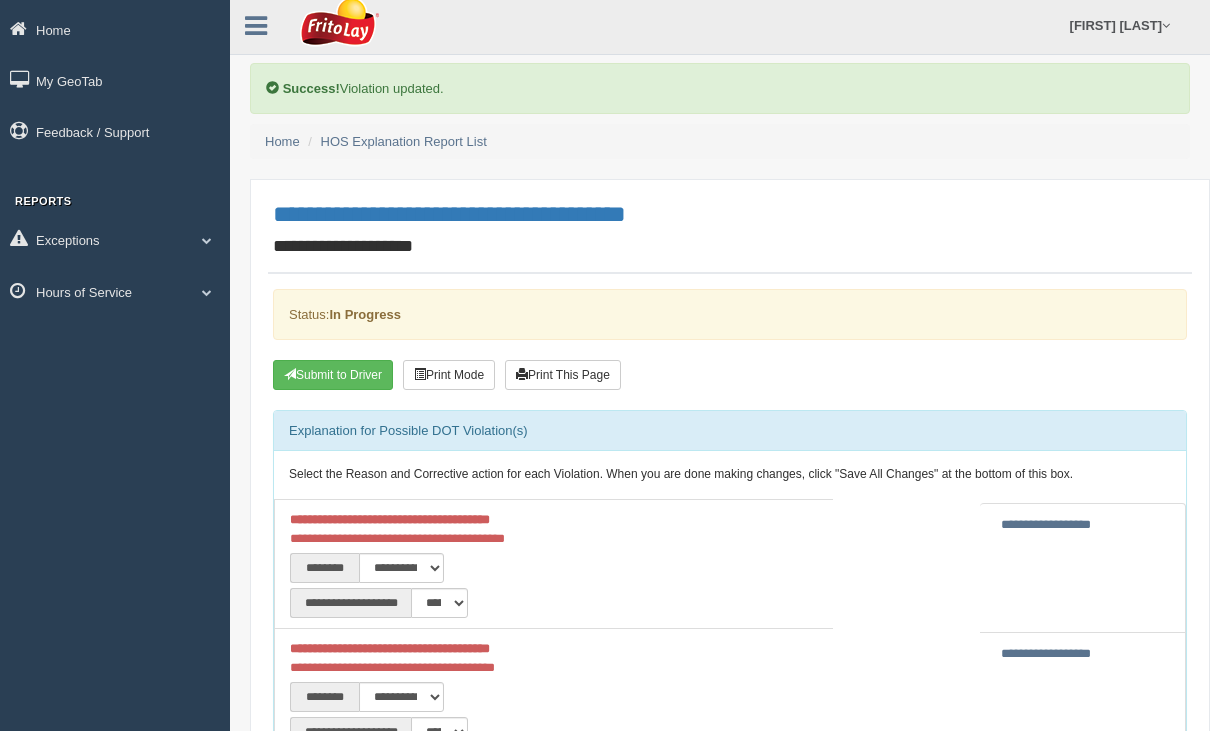 click on "Submit to Driver" at bounding box center [333, 375] 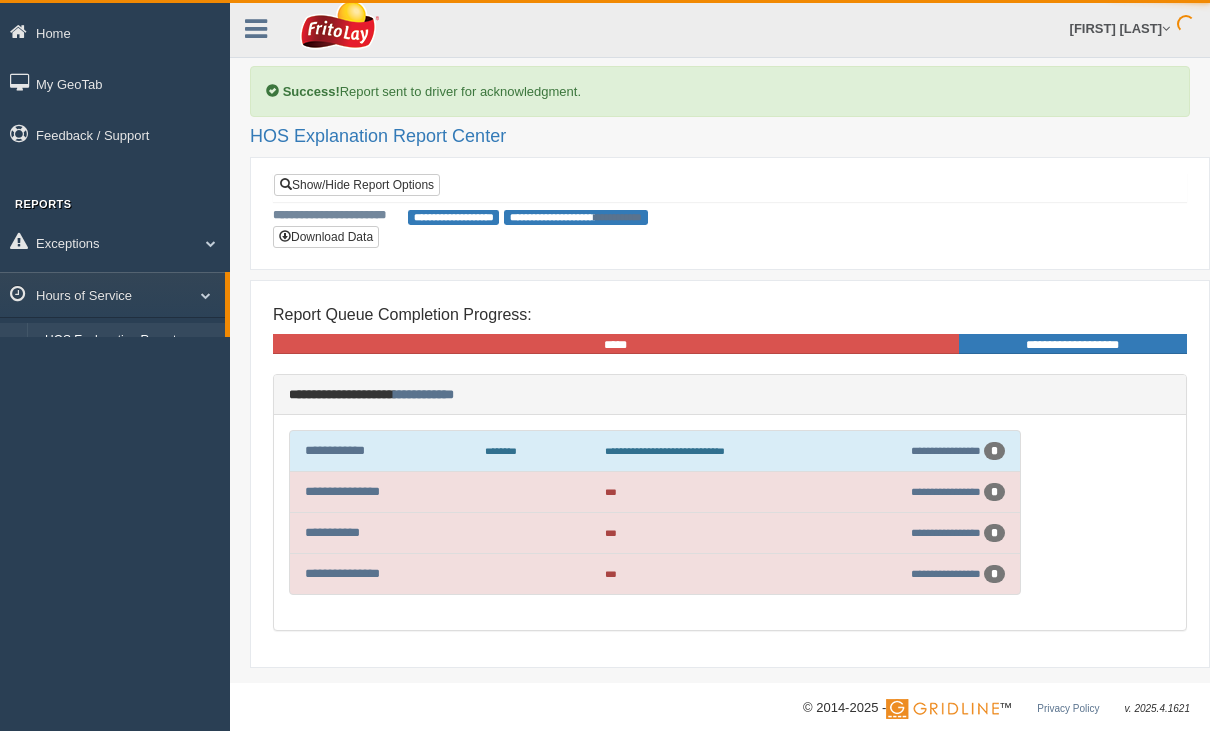 scroll, scrollTop: 3, scrollLeft: 0, axis: vertical 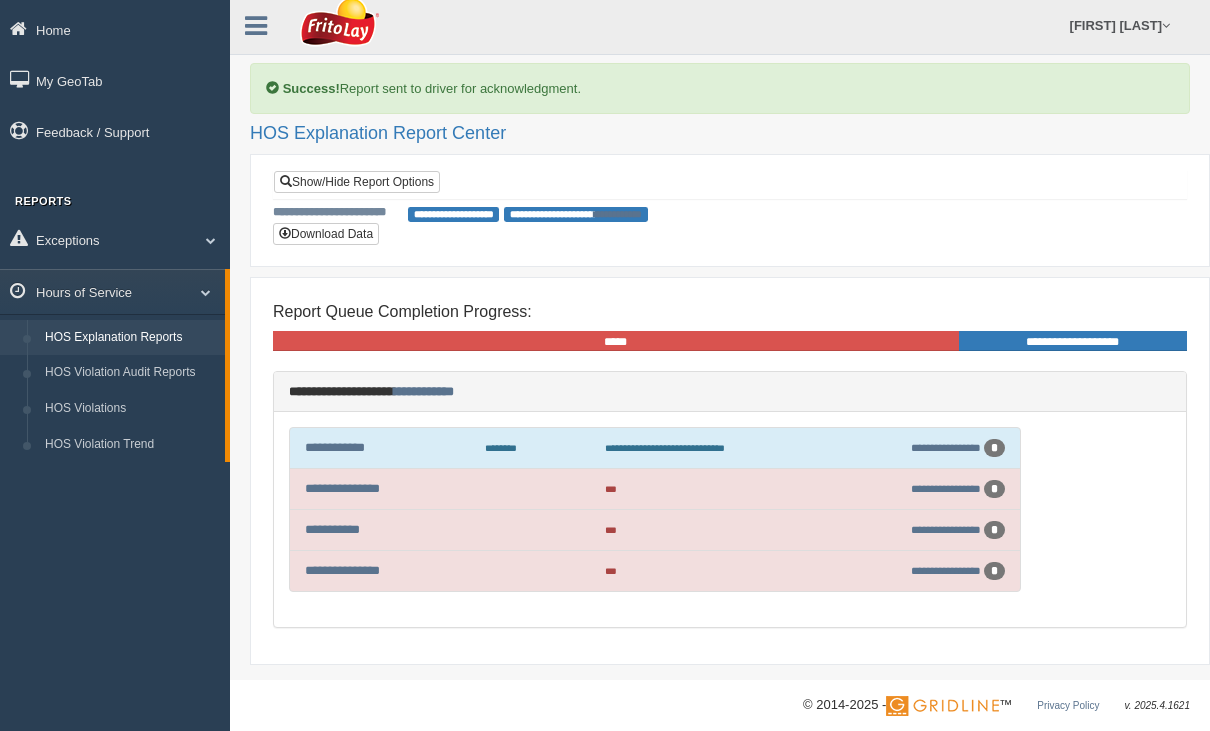 click on "**********" at bounding box center (342, 488) 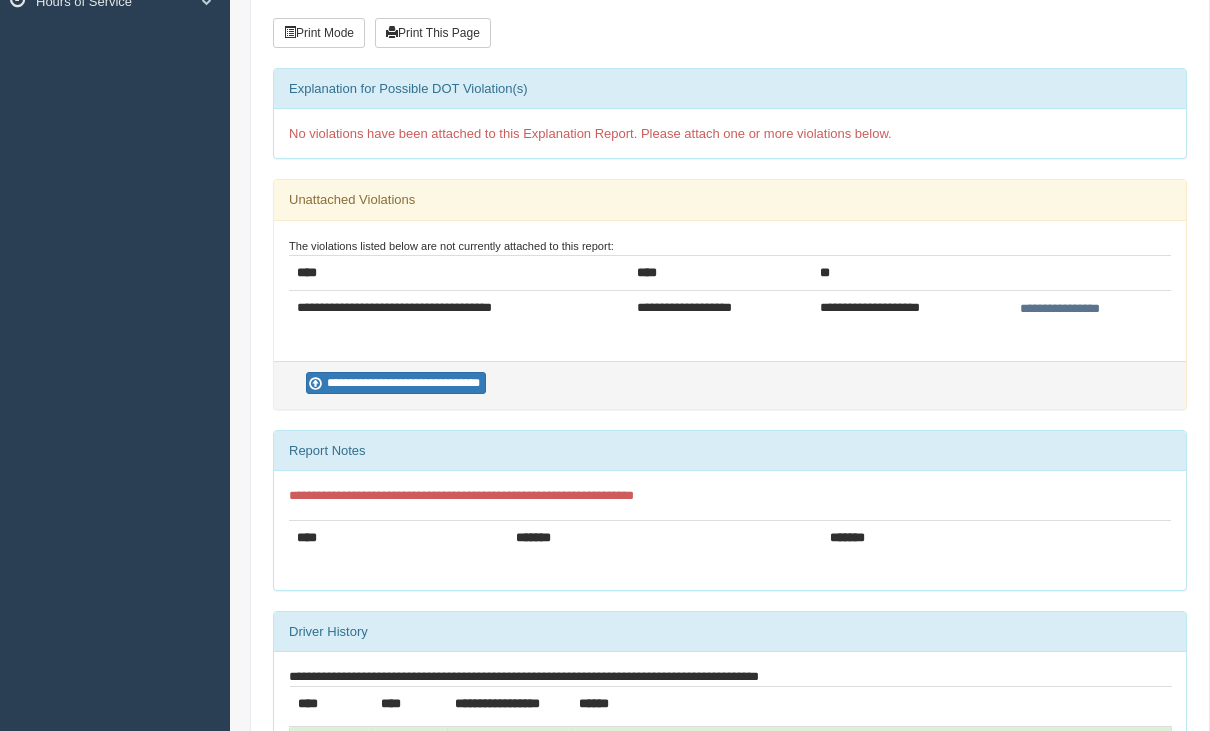 scroll, scrollTop: 294, scrollLeft: 0, axis: vertical 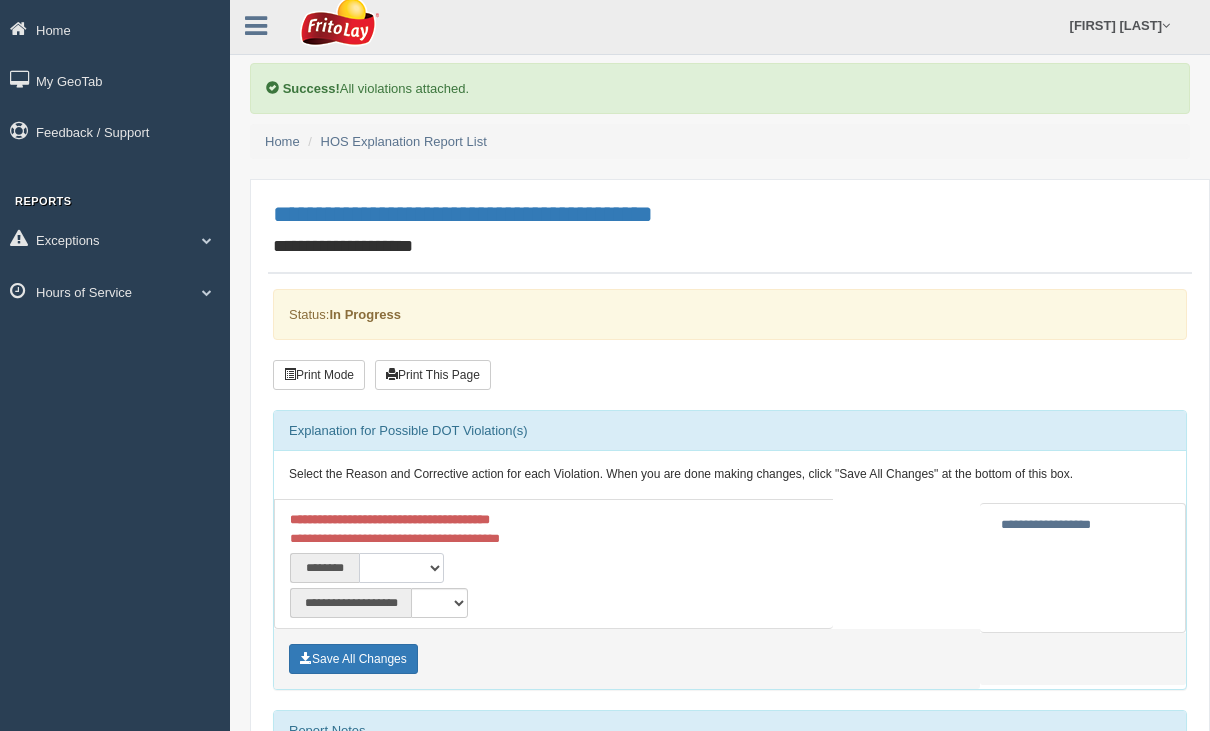 click on "**********" at bounding box center (401, 568) 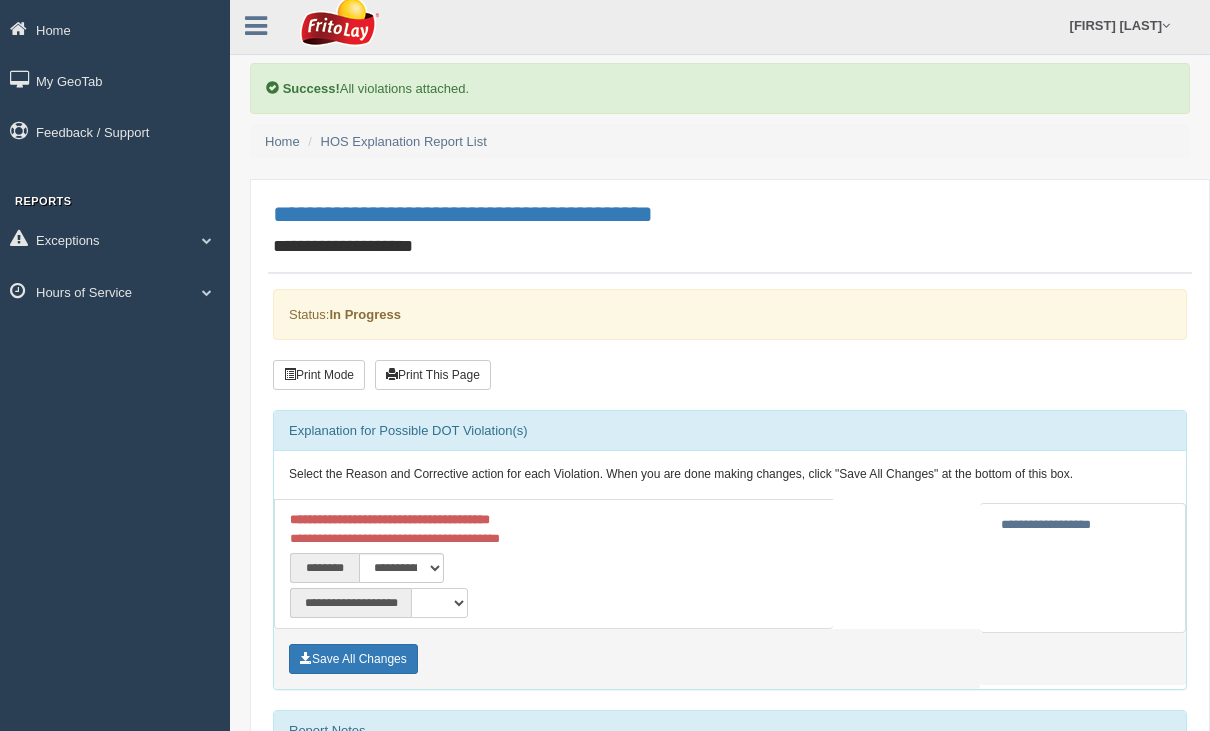 click on "**********" at bounding box center (439, 603) 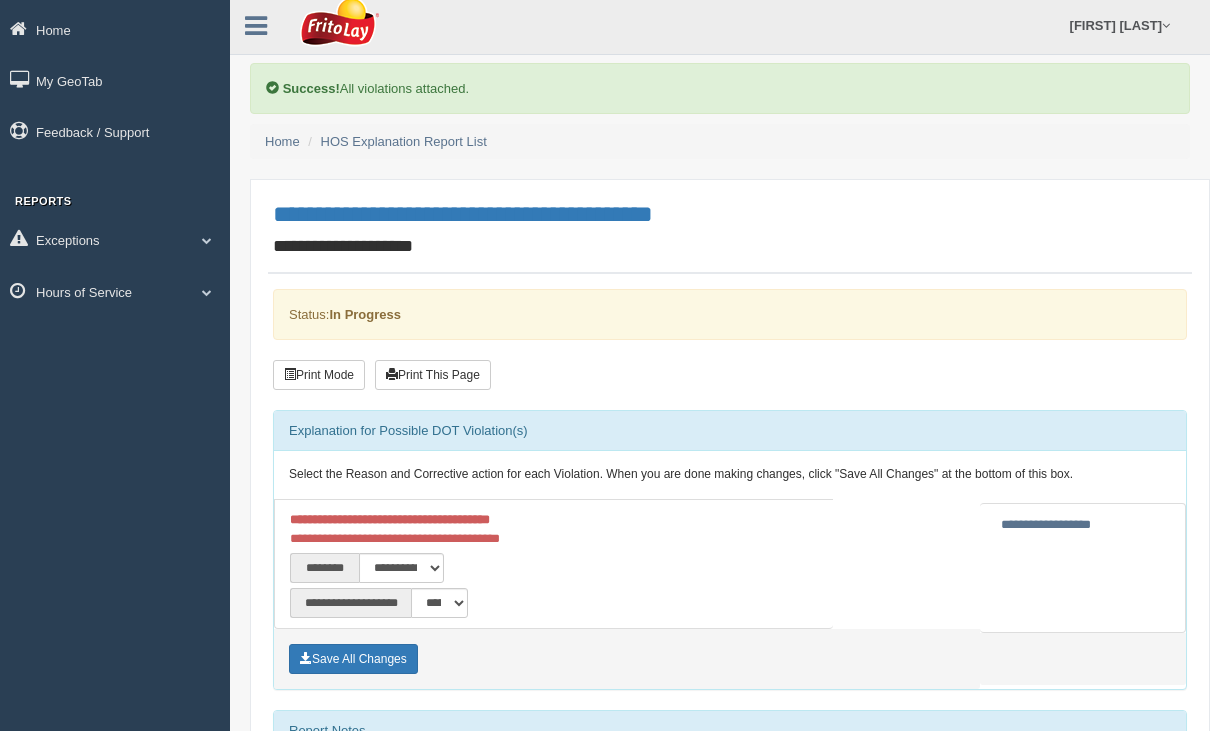 click on "Save All Changes" at bounding box center [353, 659] 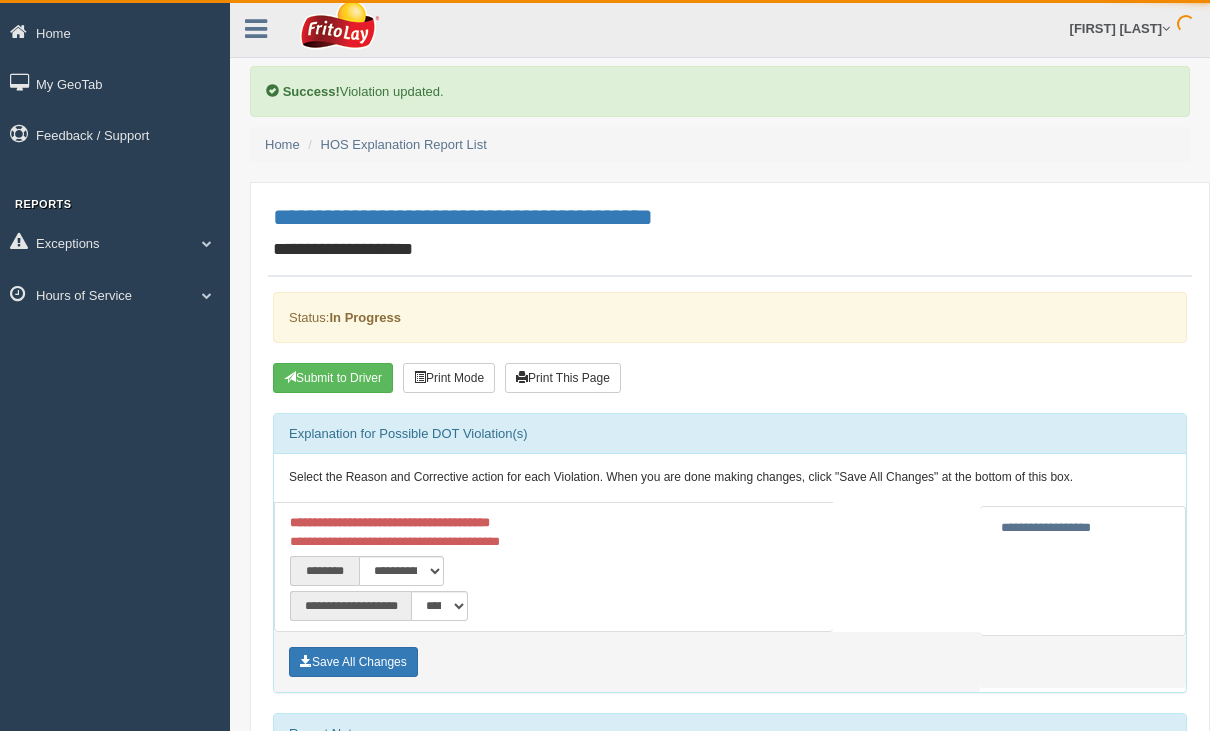 scroll, scrollTop: 3, scrollLeft: 0, axis: vertical 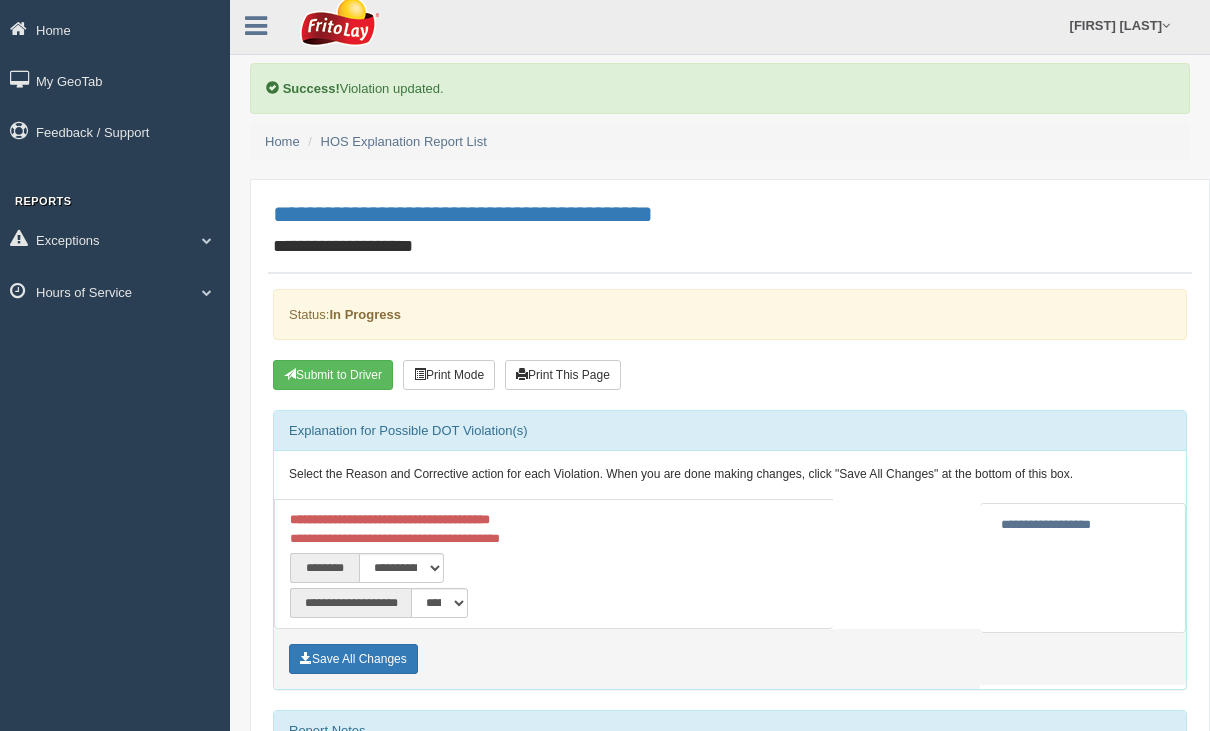 click on "Submit to Driver" at bounding box center (333, 375) 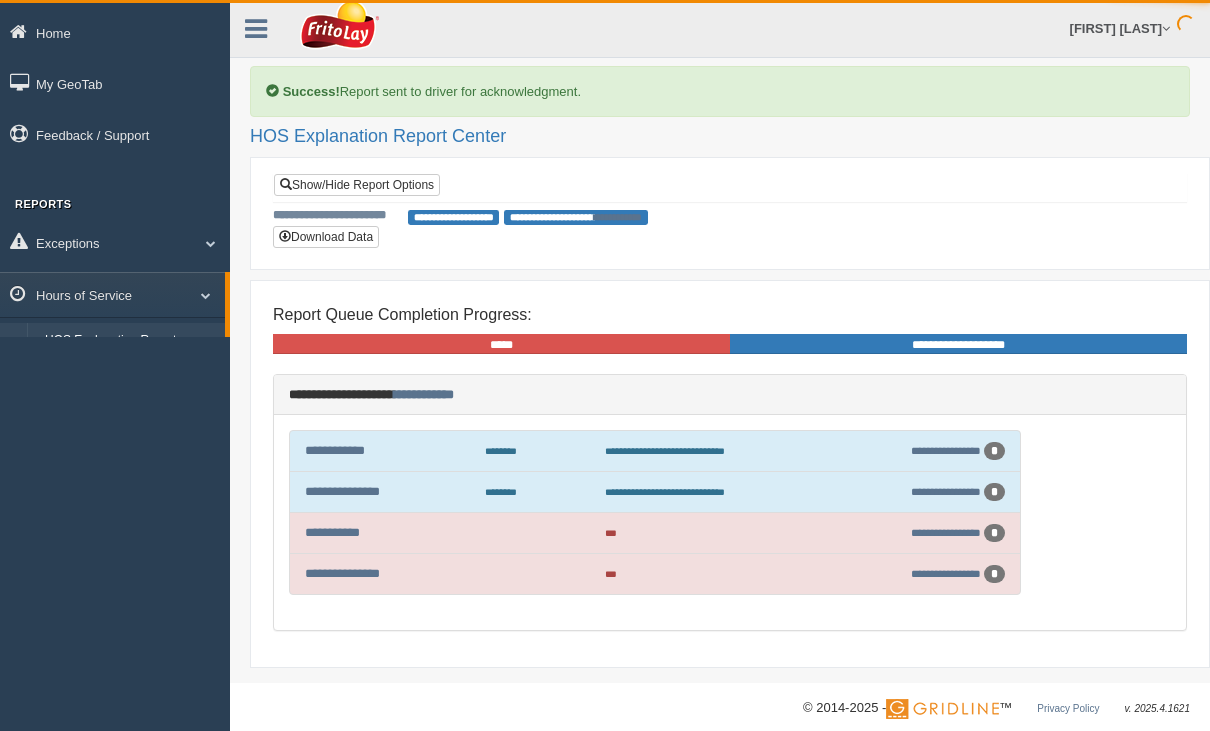 scroll, scrollTop: 0, scrollLeft: 0, axis: both 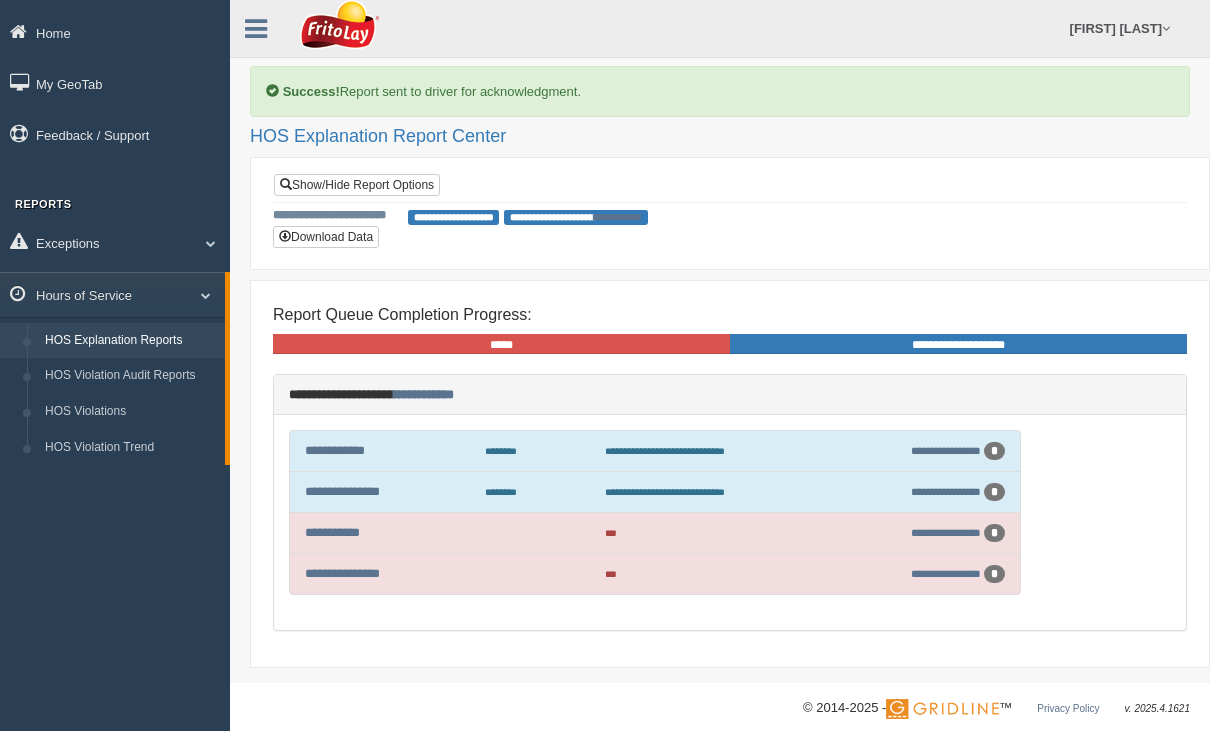 click on "**********" at bounding box center [332, 532] 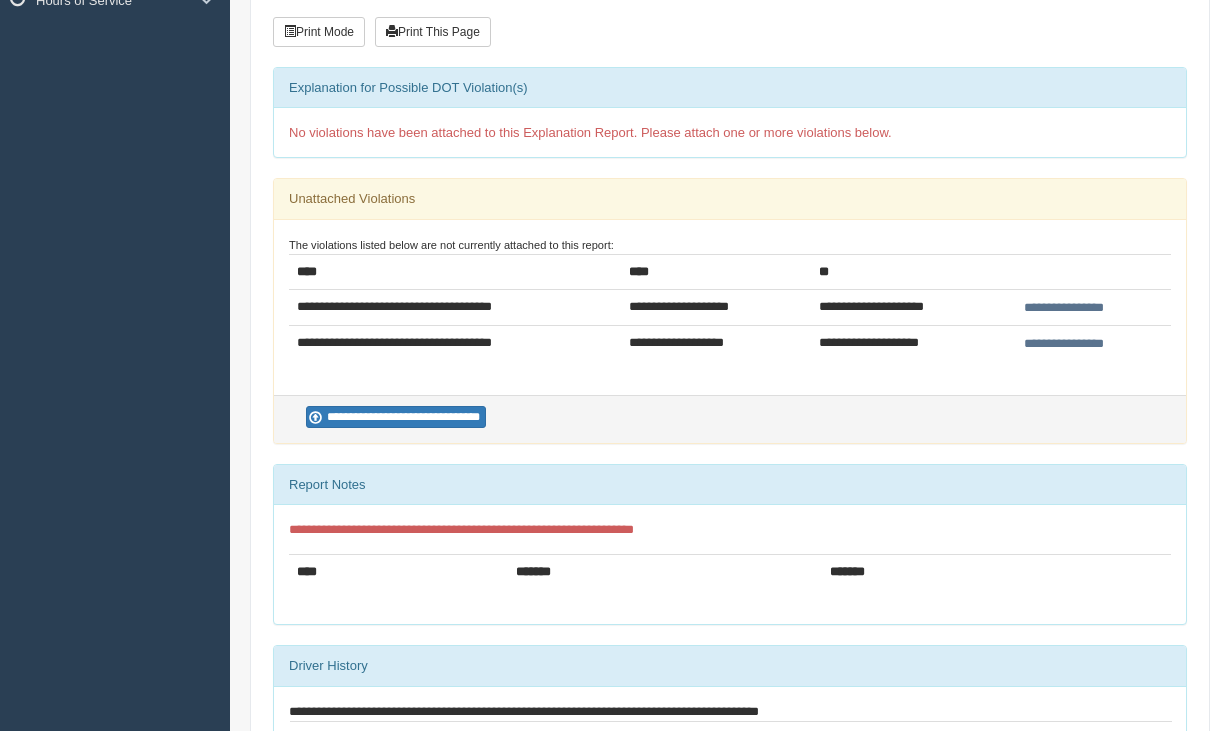 click on "**********" at bounding box center (396, 417) 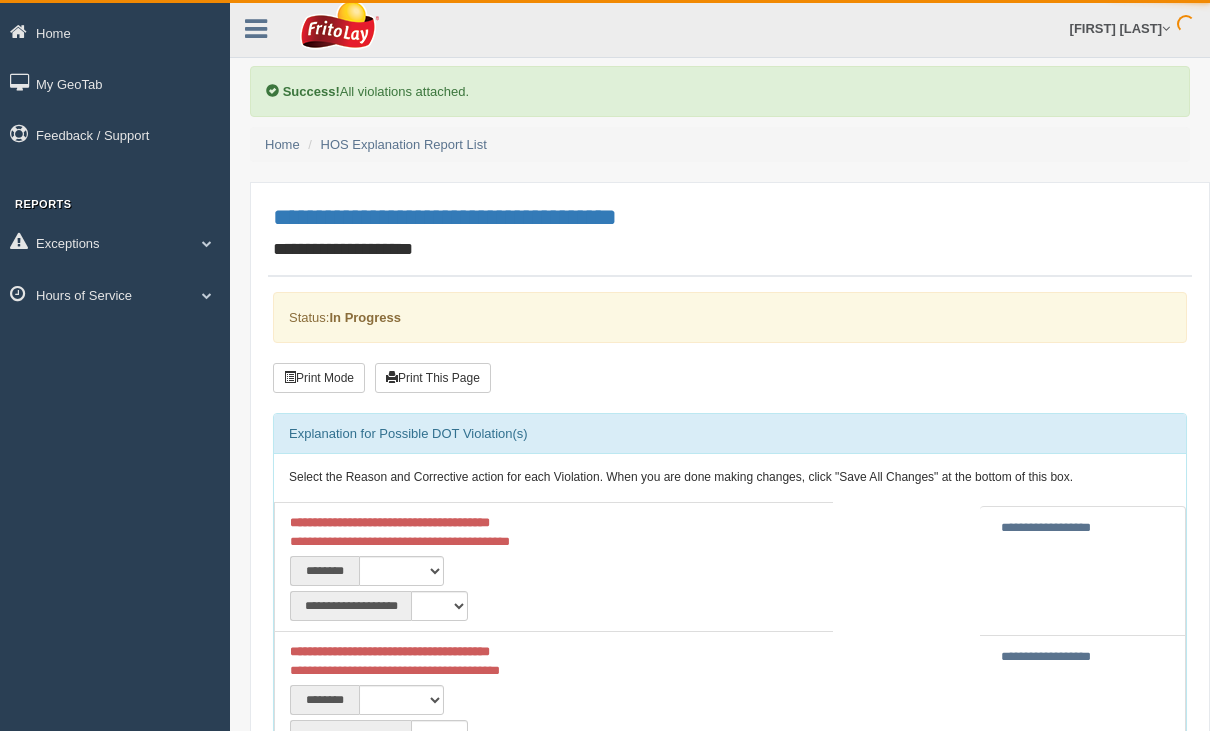scroll, scrollTop: 3, scrollLeft: 0, axis: vertical 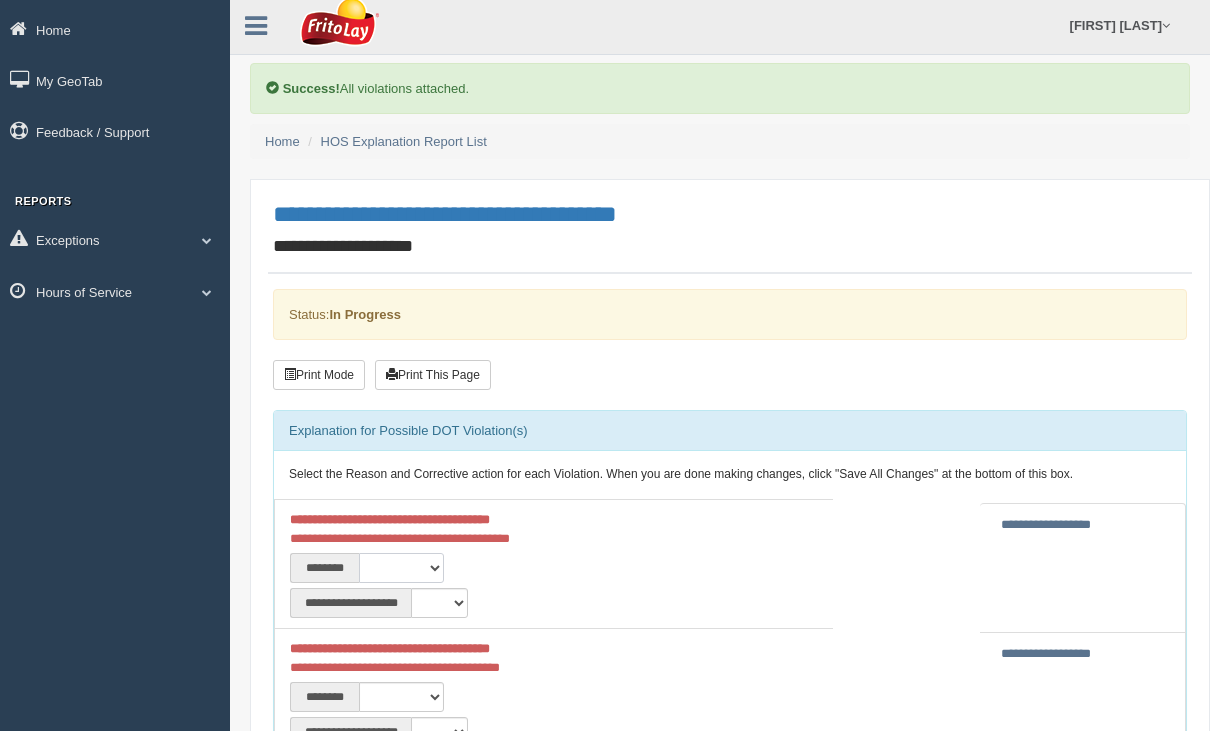click on "**********" at bounding box center [401, 568] 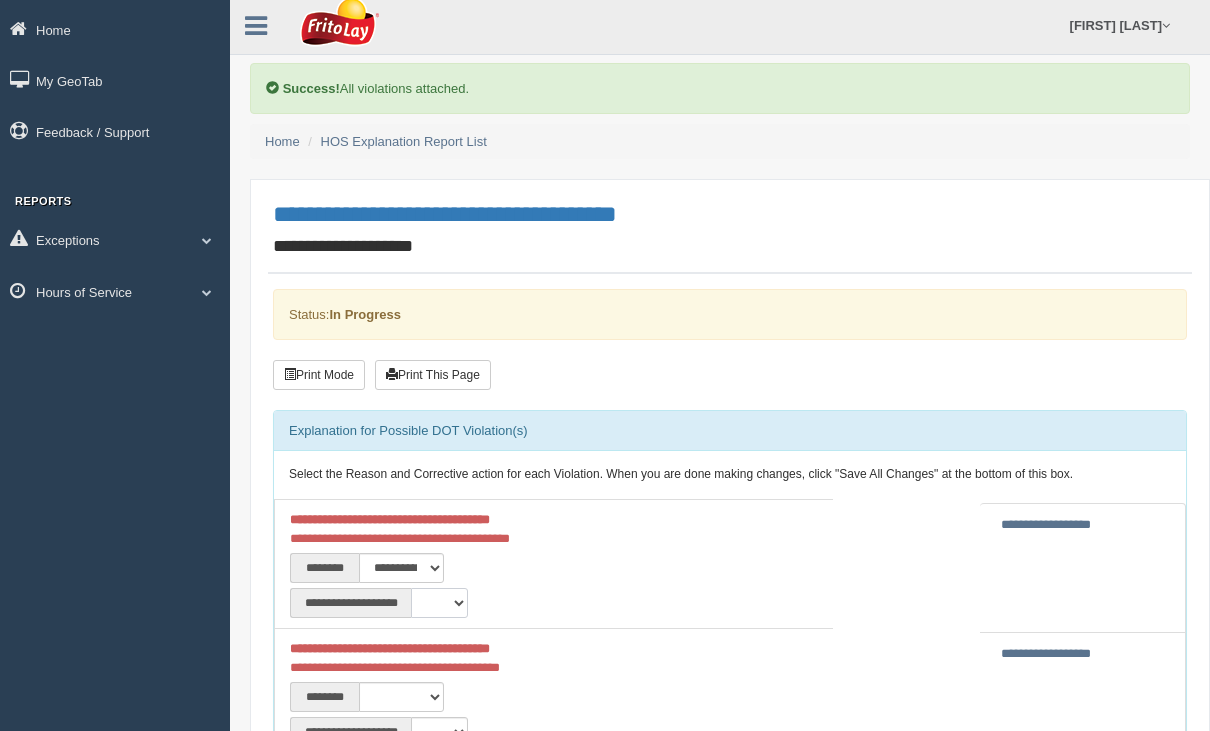 click on "**********" at bounding box center [439, 603] 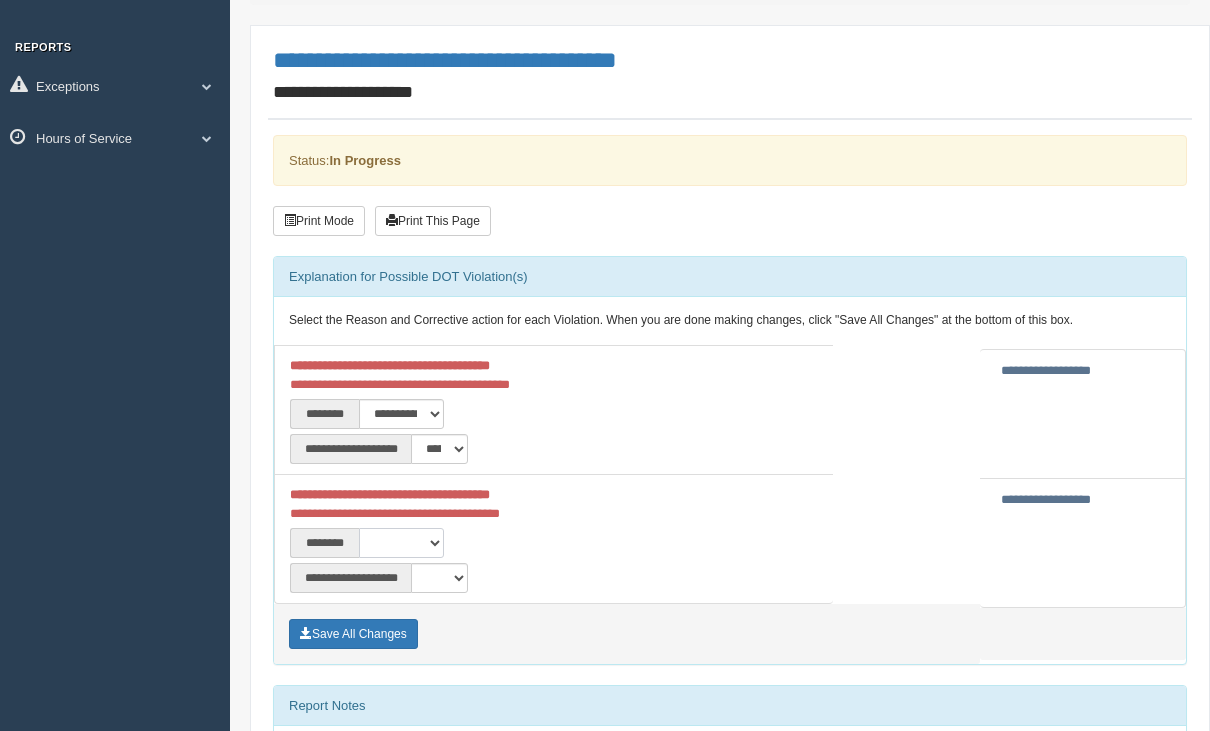 click on "**********" at bounding box center [401, 543] 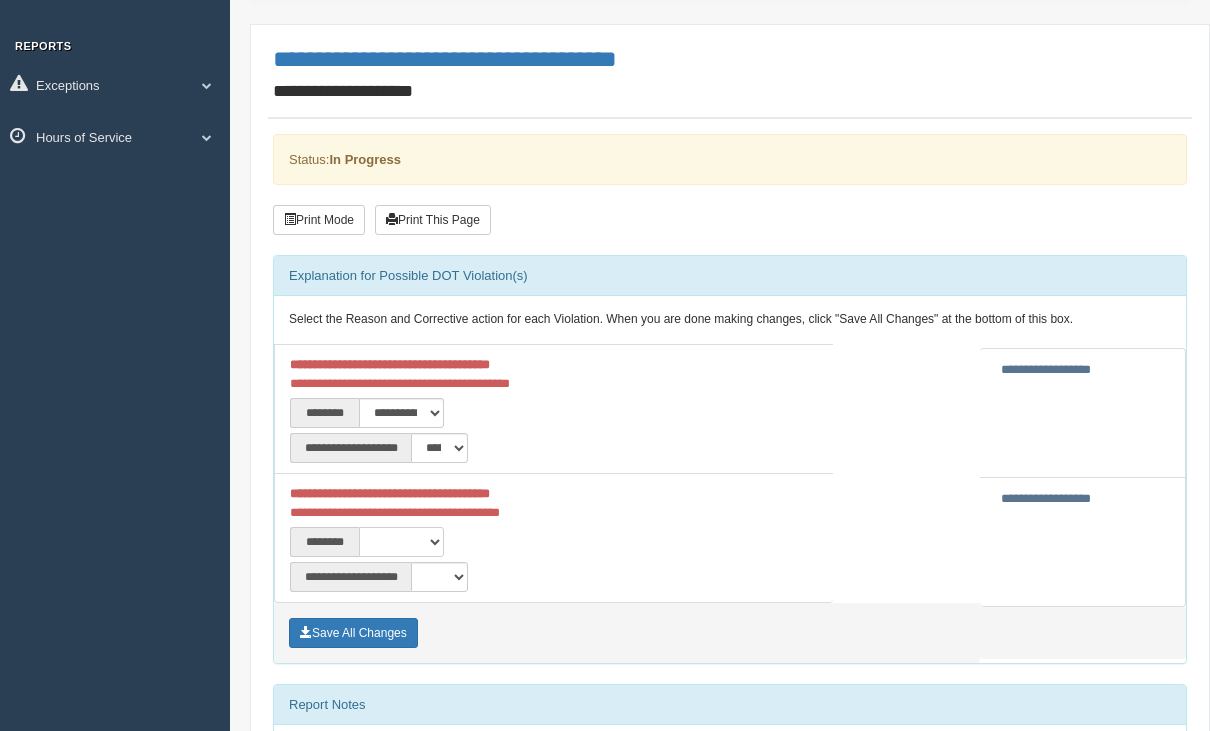 select on "****" 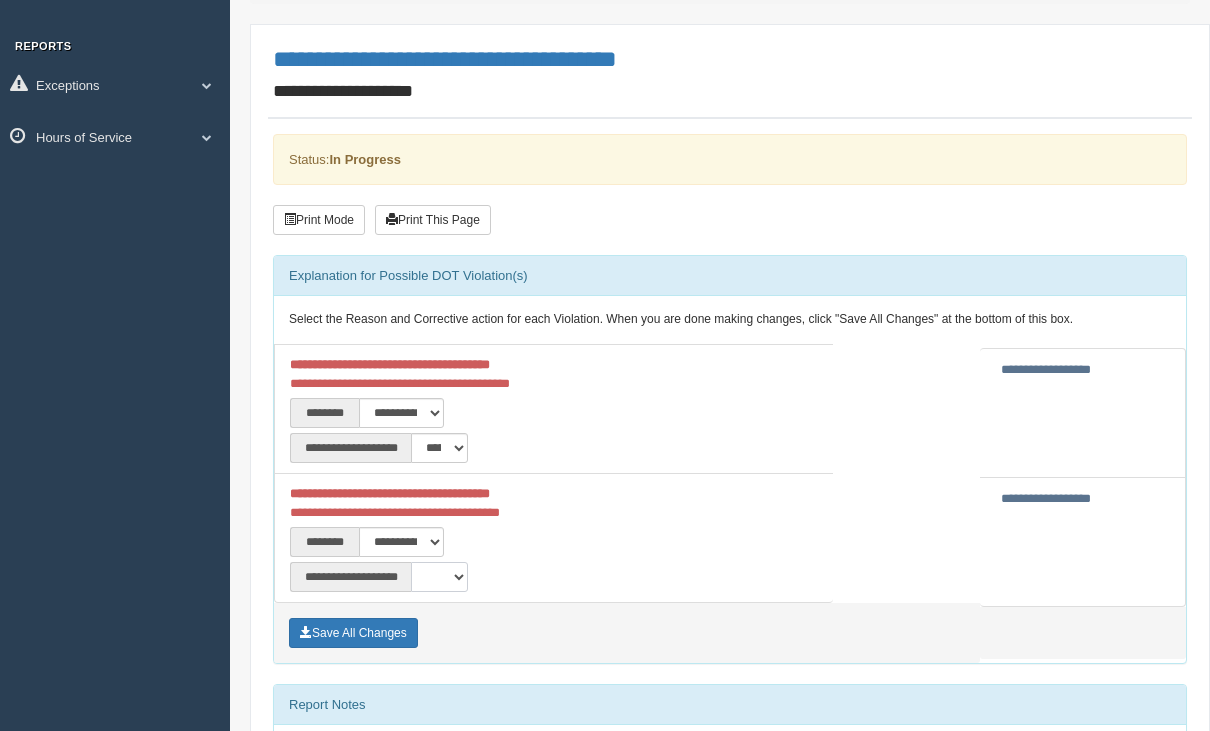click on "**********" at bounding box center [439, 577] 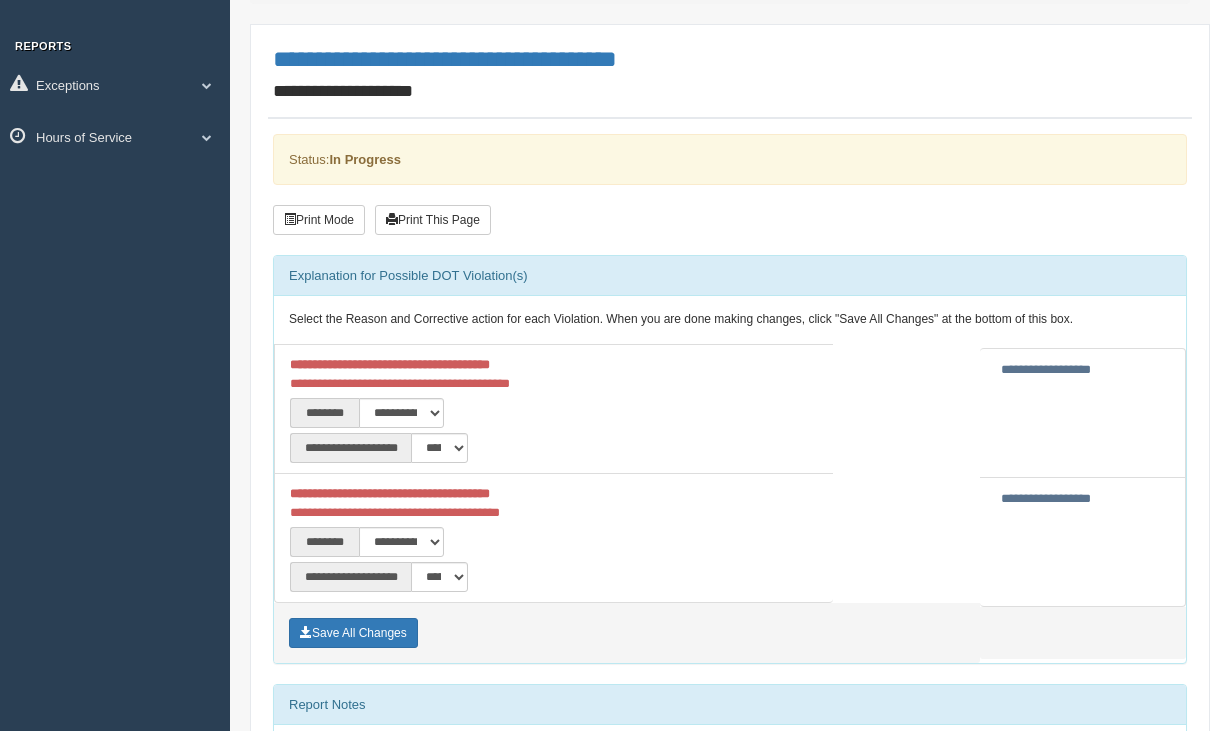 click on "Save All Changes" at bounding box center [353, 633] 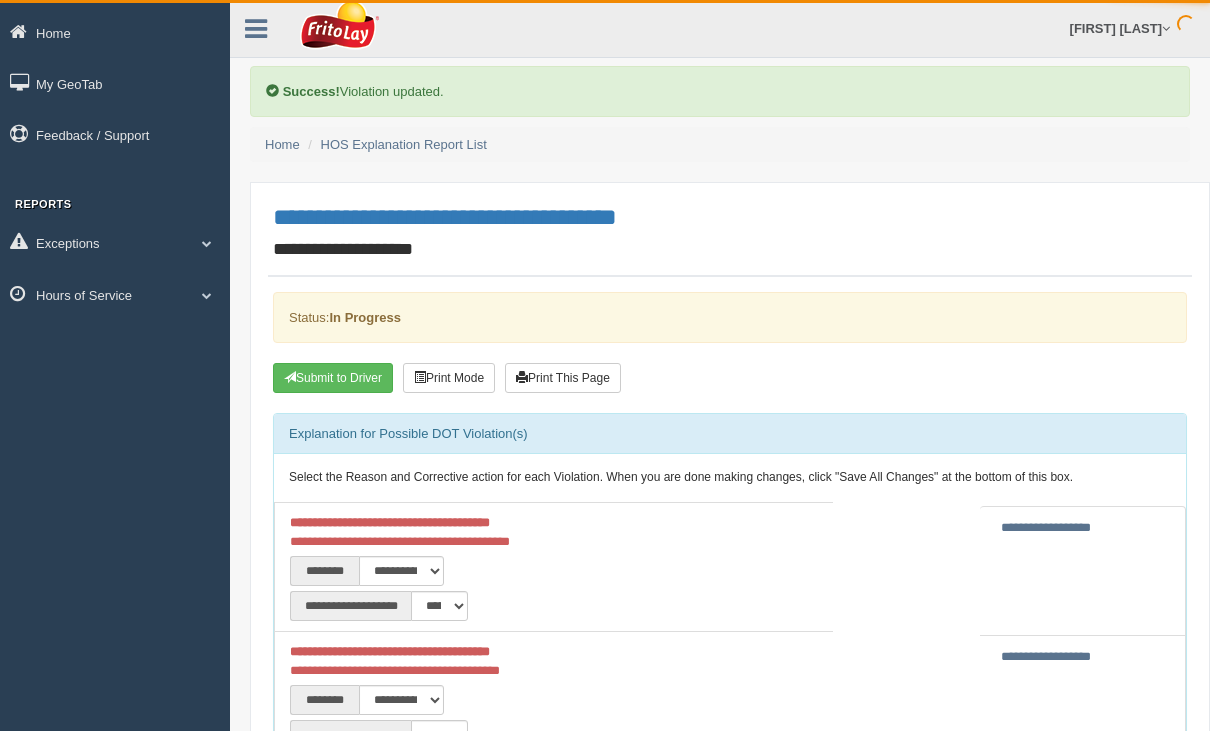 scroll, scrollTop: 3, scrollLeft: 0, axis: vertical 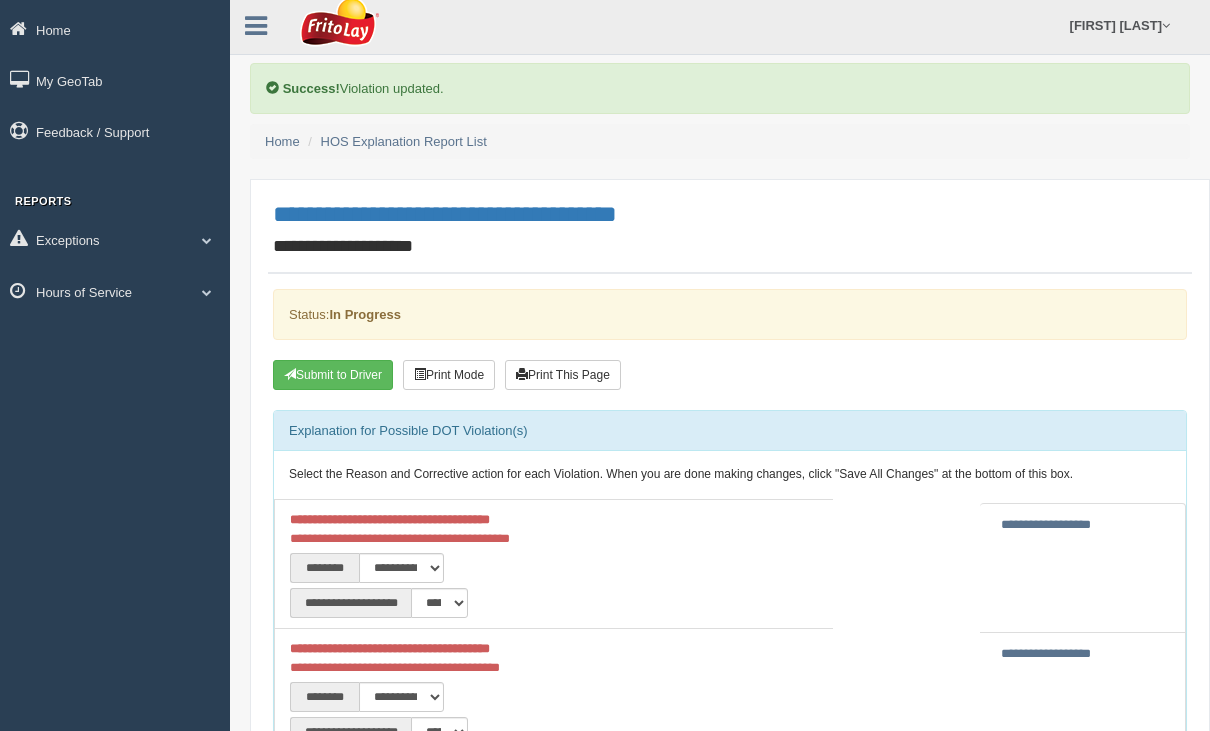 click on "Submit to Driver" at bounding box center (333, 375) 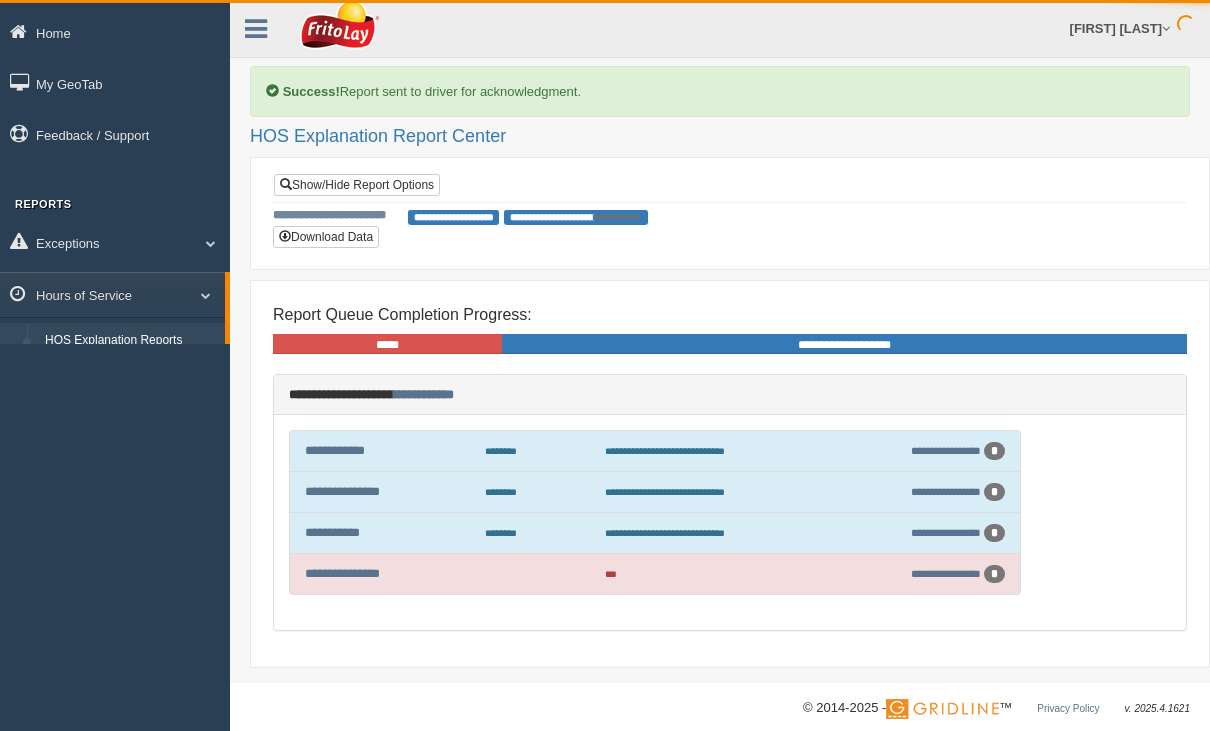 scroll, scrollTop: 3, scrollLeft: 0, axis: vertical 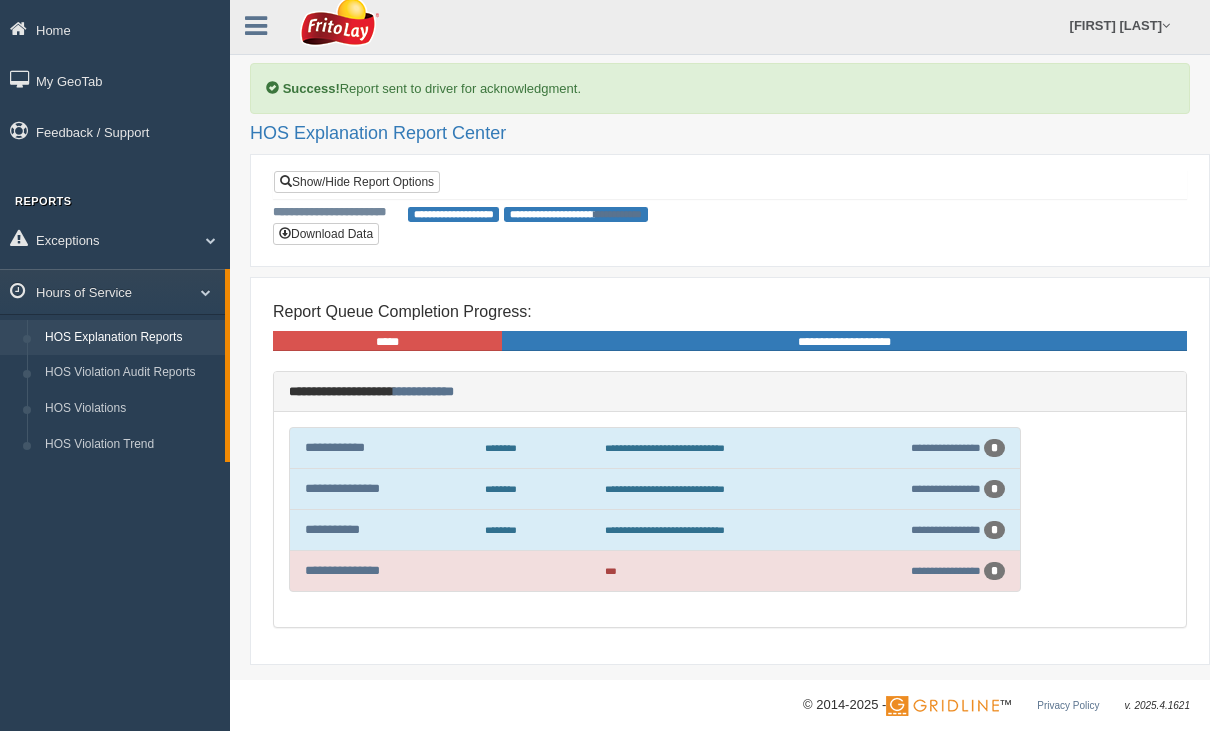click on "**********" at bounding box center (342, 570) 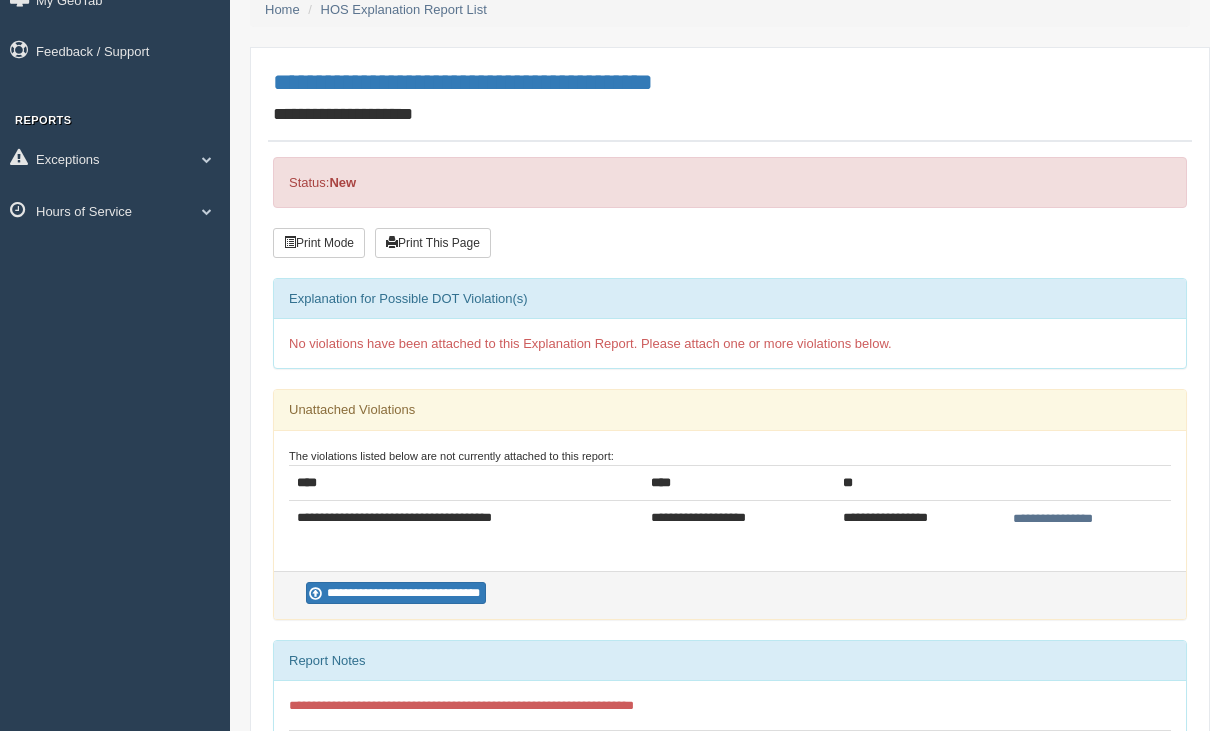 scroll, scrollTop: 81, scrollLeft: 0, axis: vertical 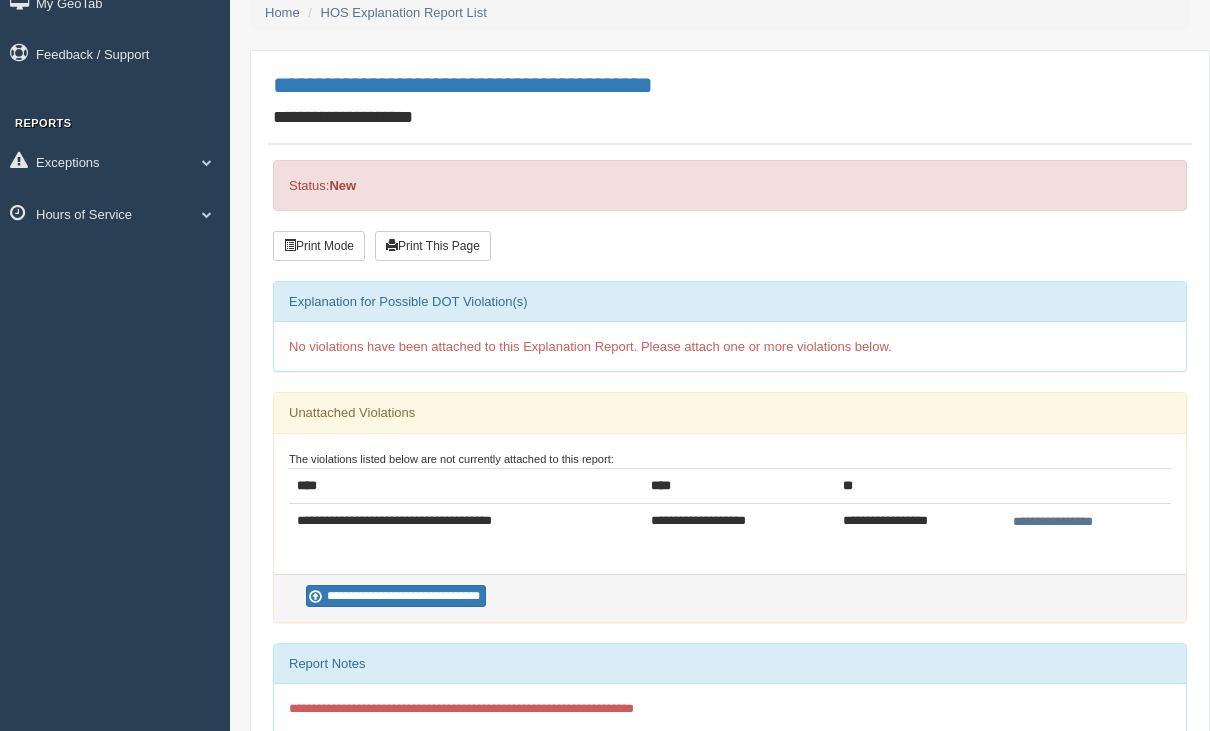 click on "**********" at bounding box center (396, 596) 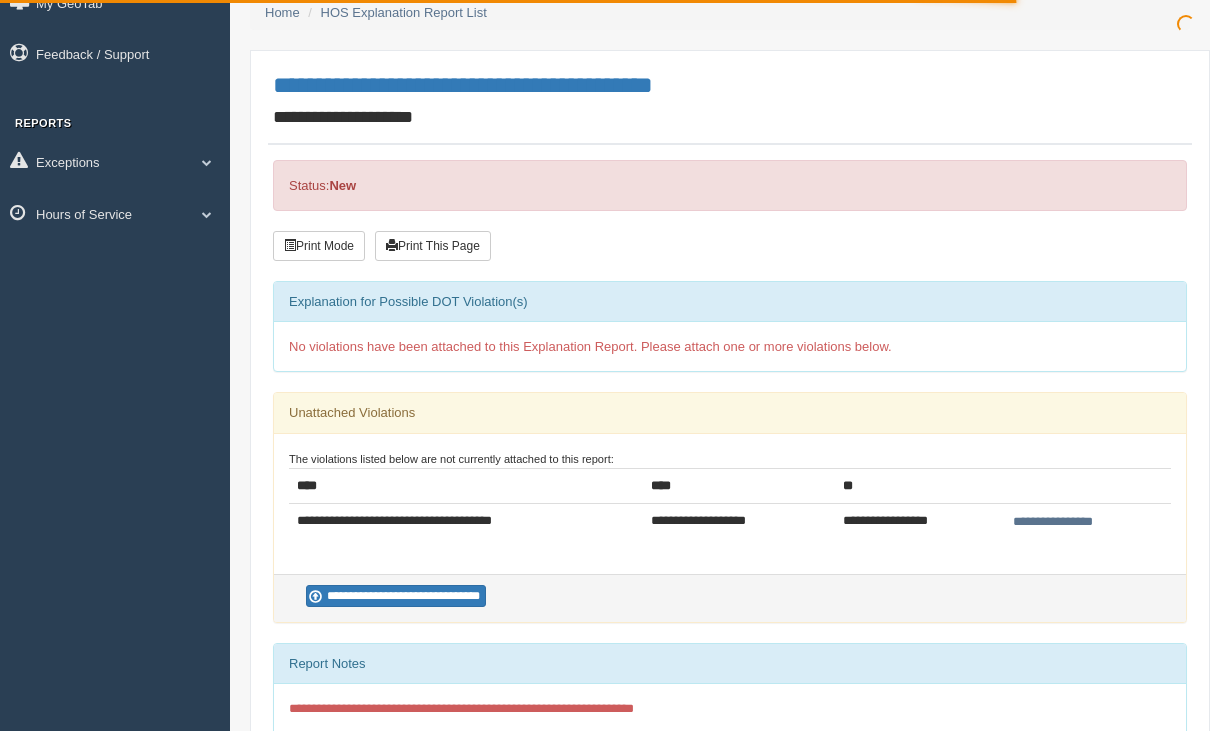 click on "**********" at bounding box center [396, 596] 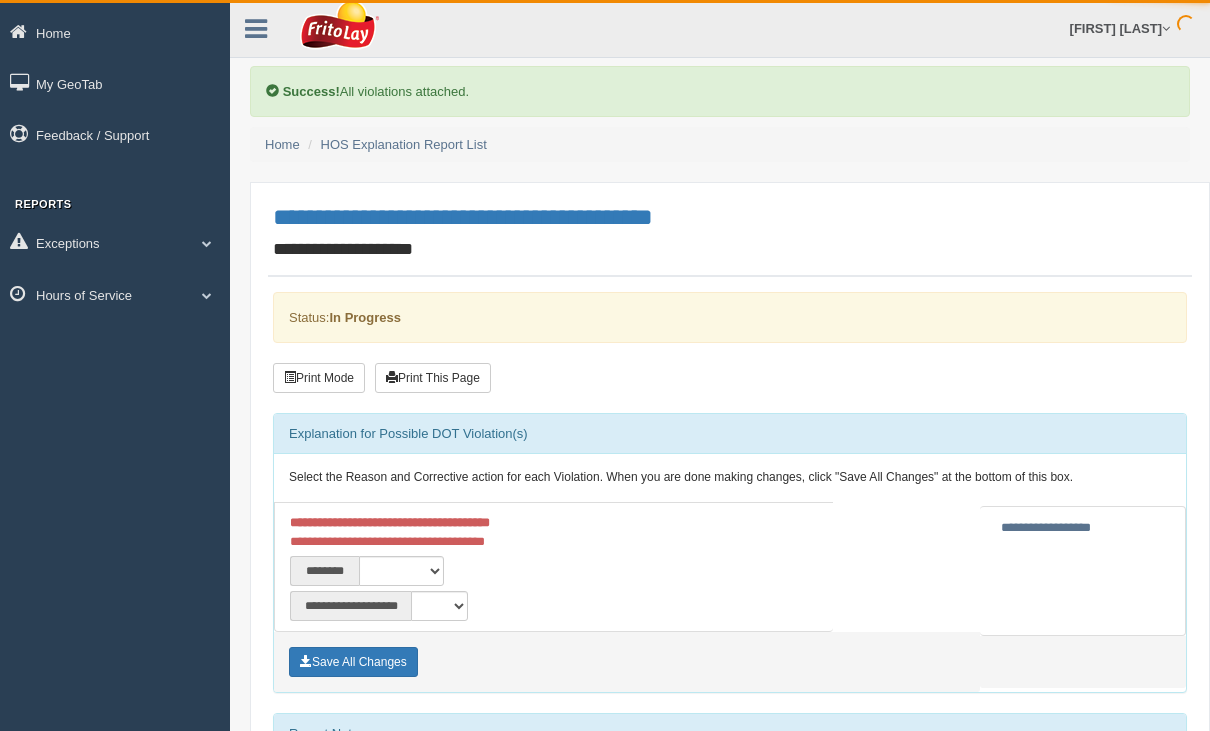 scroll, scrollTop: 3, scrollLeft: 0, axis: vertical 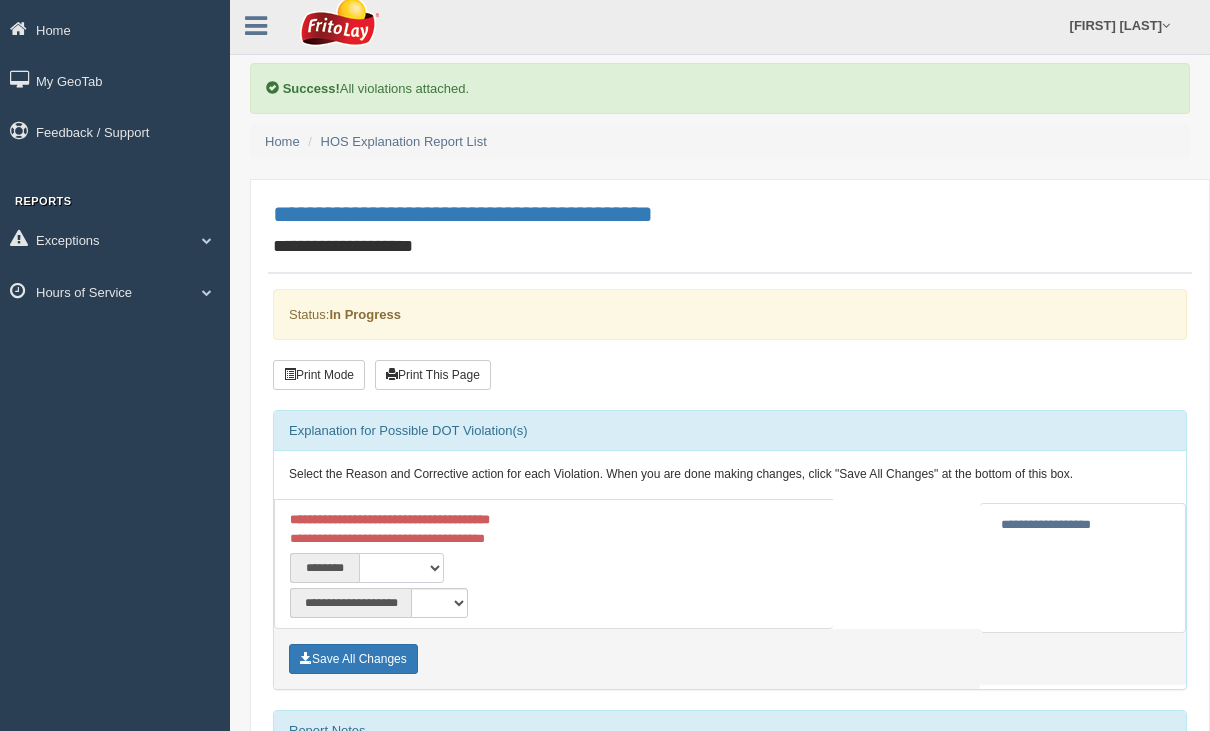 click on "**********" at bounding box center (401, 568) 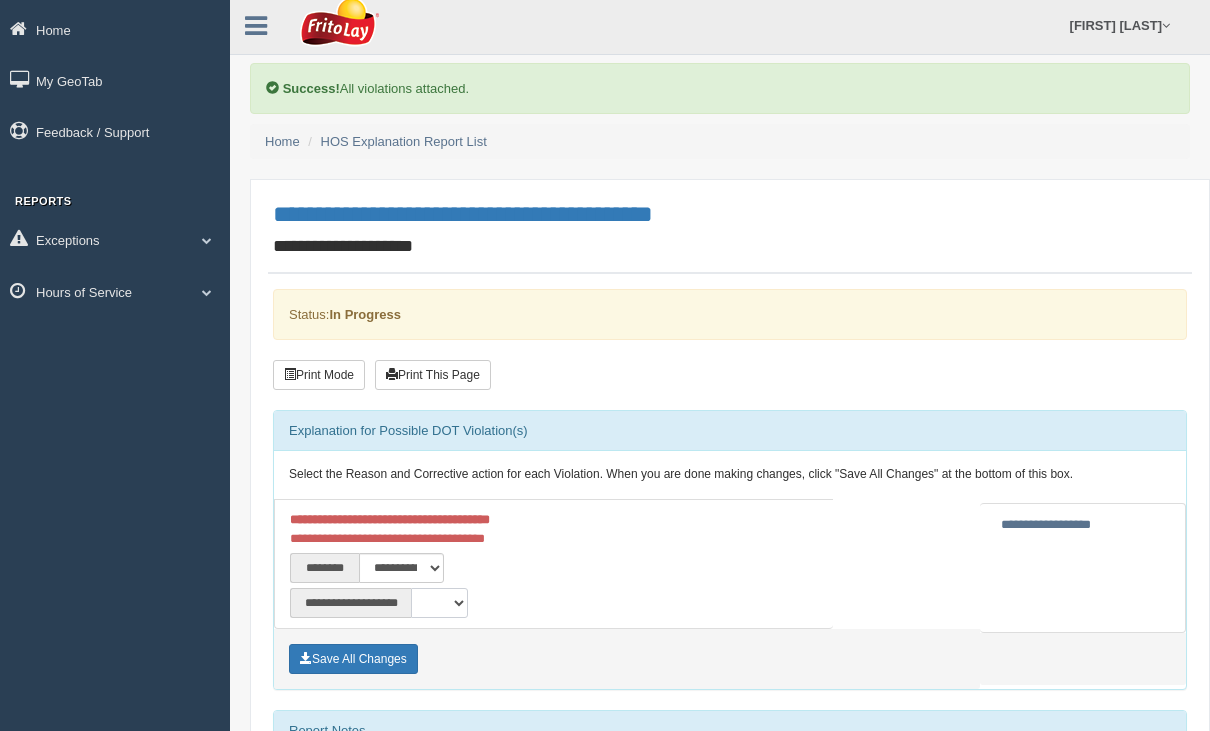 click on "**********" at bounding box center (439, 603) 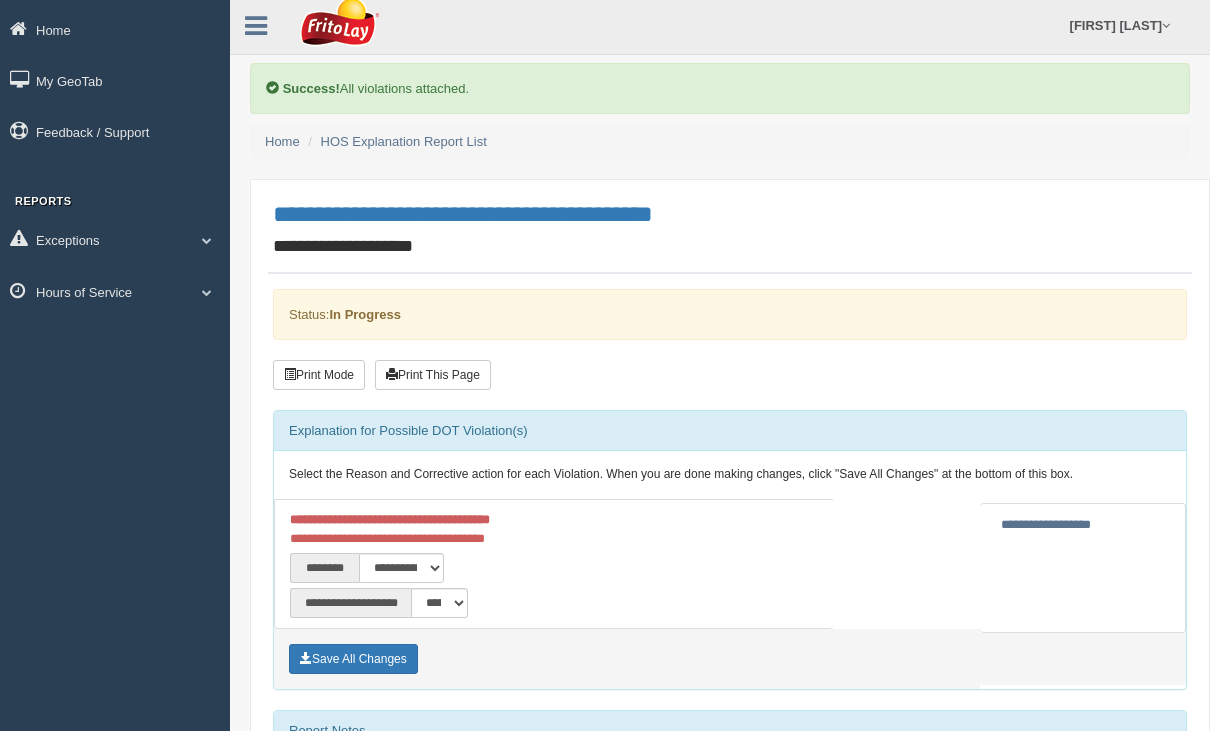 click on "Save All Changes" at bounding box center [353, 659] 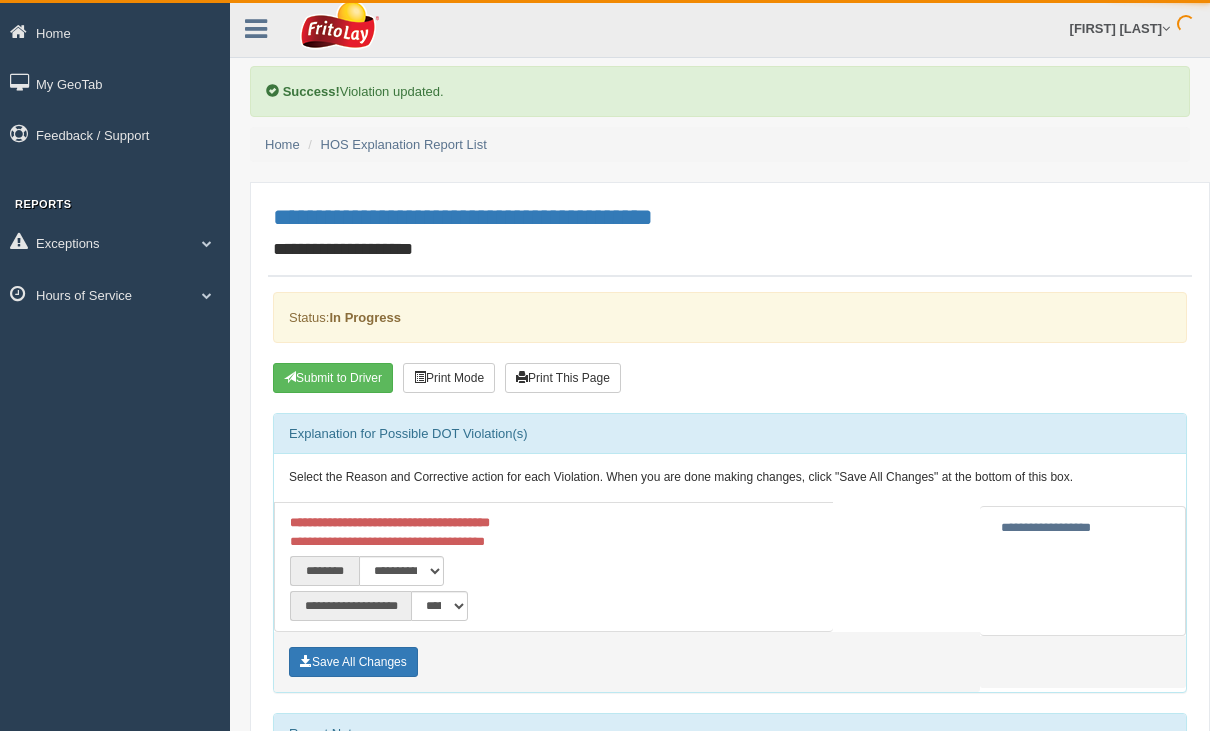 scroll, scrollTop: 3, scrollLeft: 0, axis: vertical 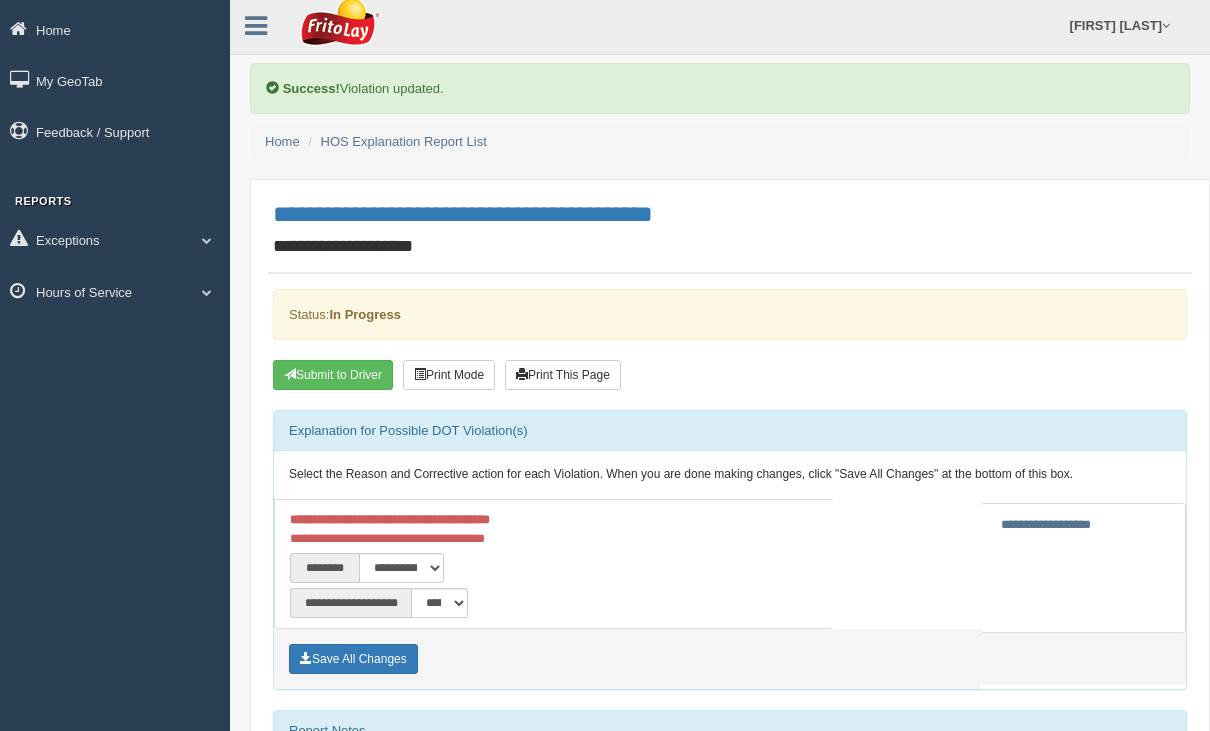 click on "Save All Changes" at bounding box center (353, 659) 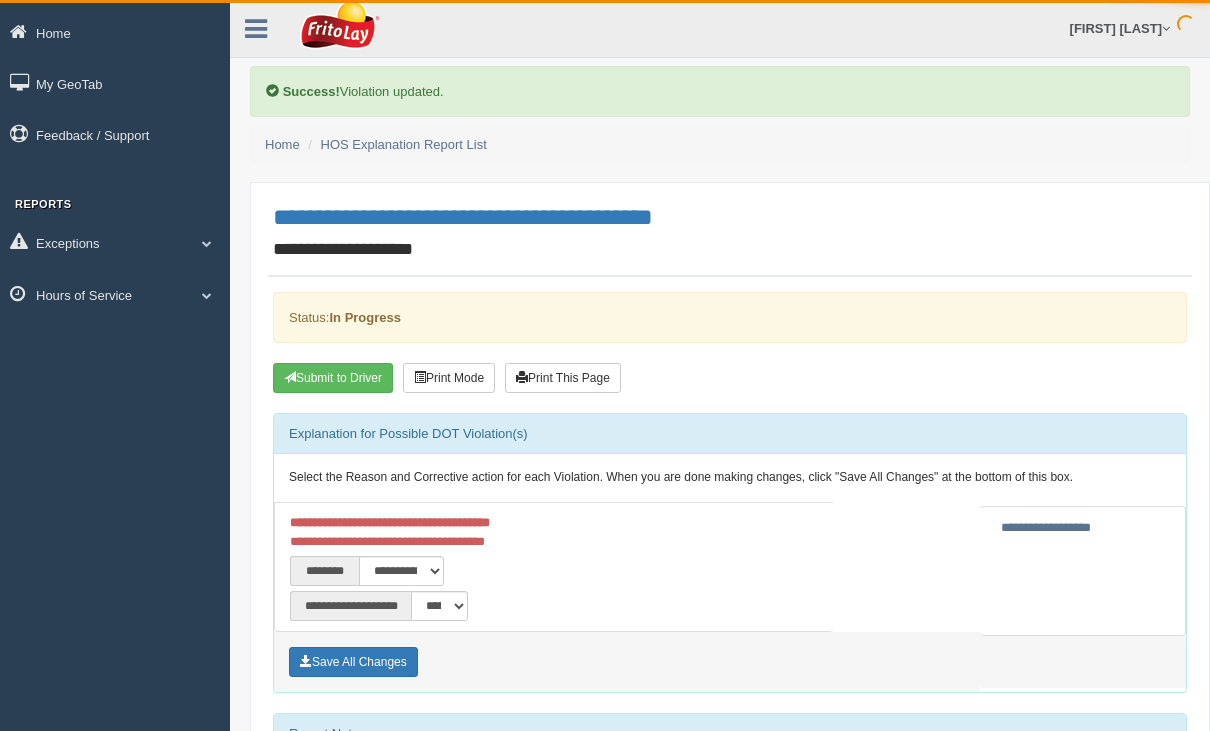 scroll, scrollTop: 3, scrollLeft: 0, axis: vertical 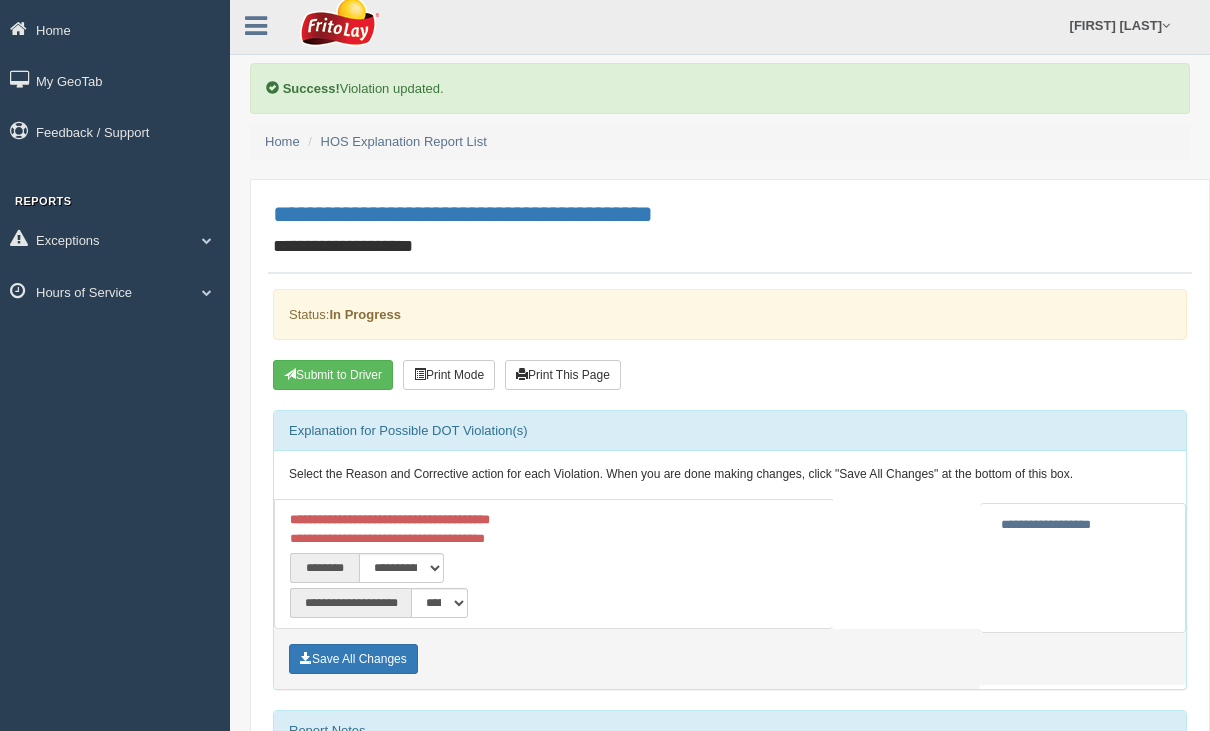 click on "Submit to Driver" at bounding box center [333, 375] 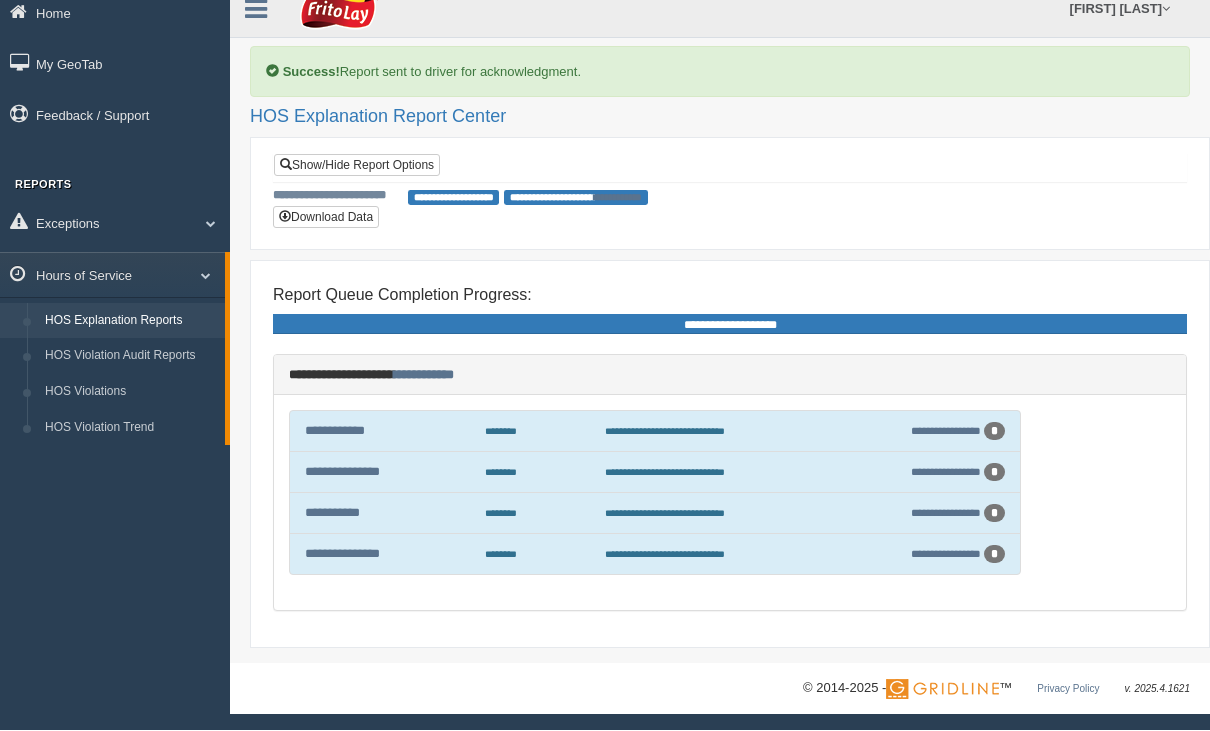 scroll, scrollTop: 19, scrollLeft: 0, axis: vertical 